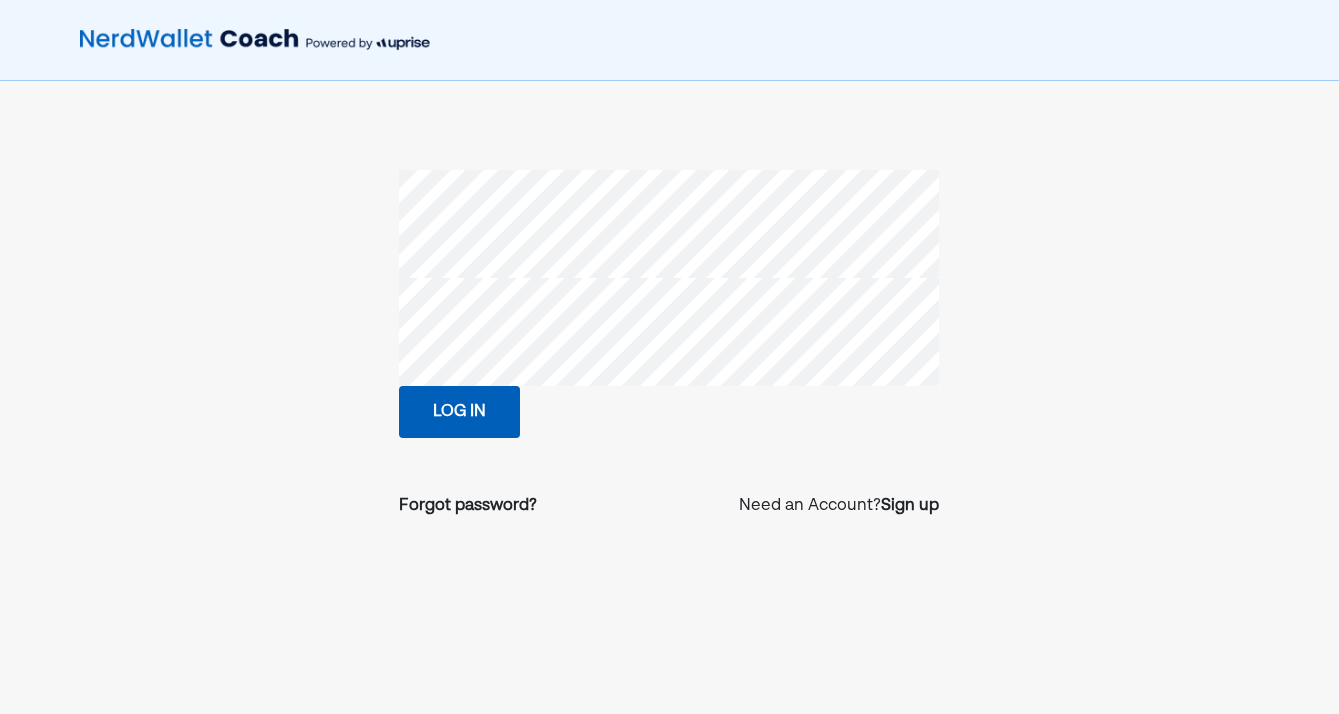 scroll, scrollTop: 0, scrollLeft: 0, axis: both 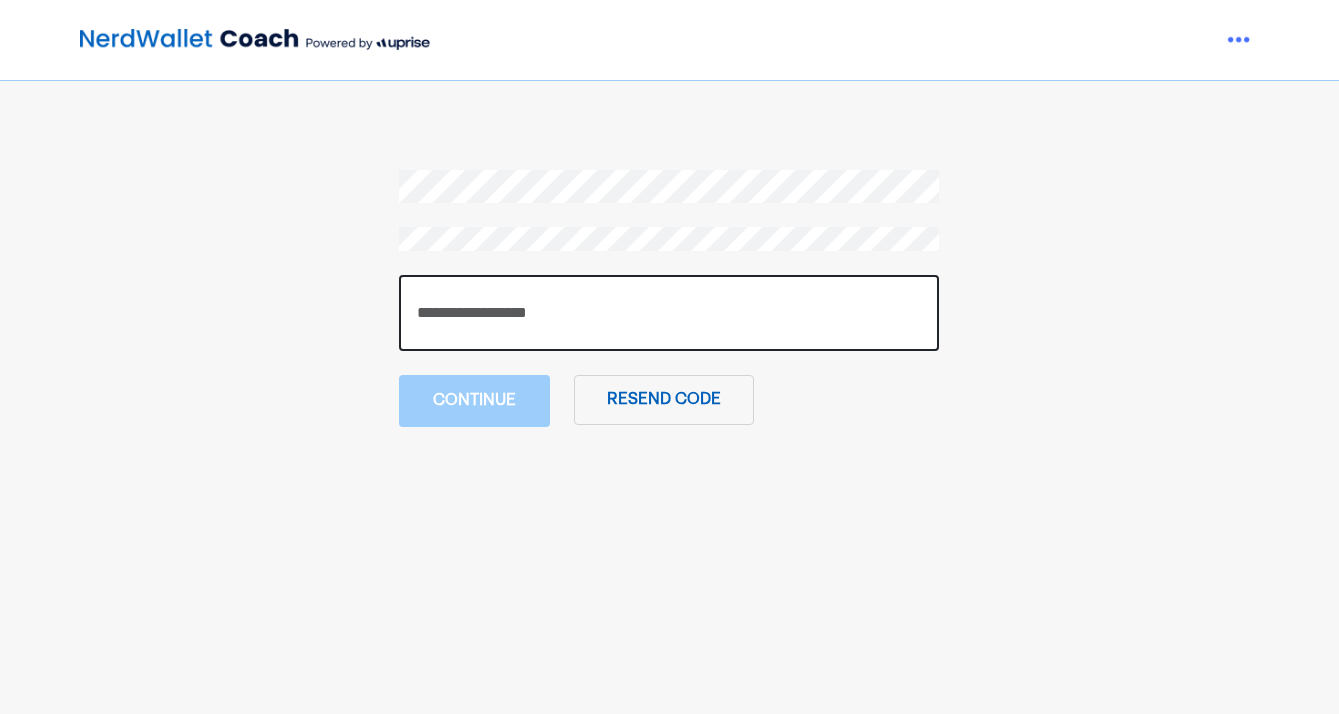 click at bounding box center (669, 313) 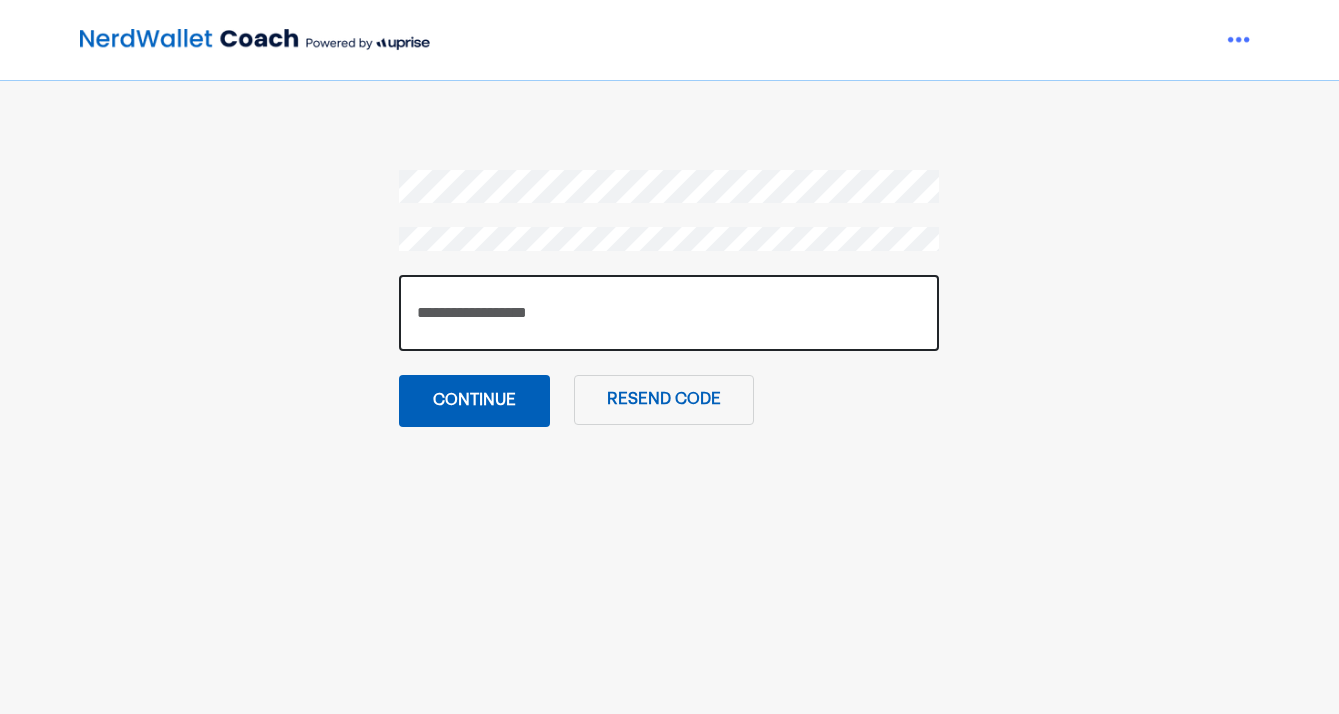 type on "******" 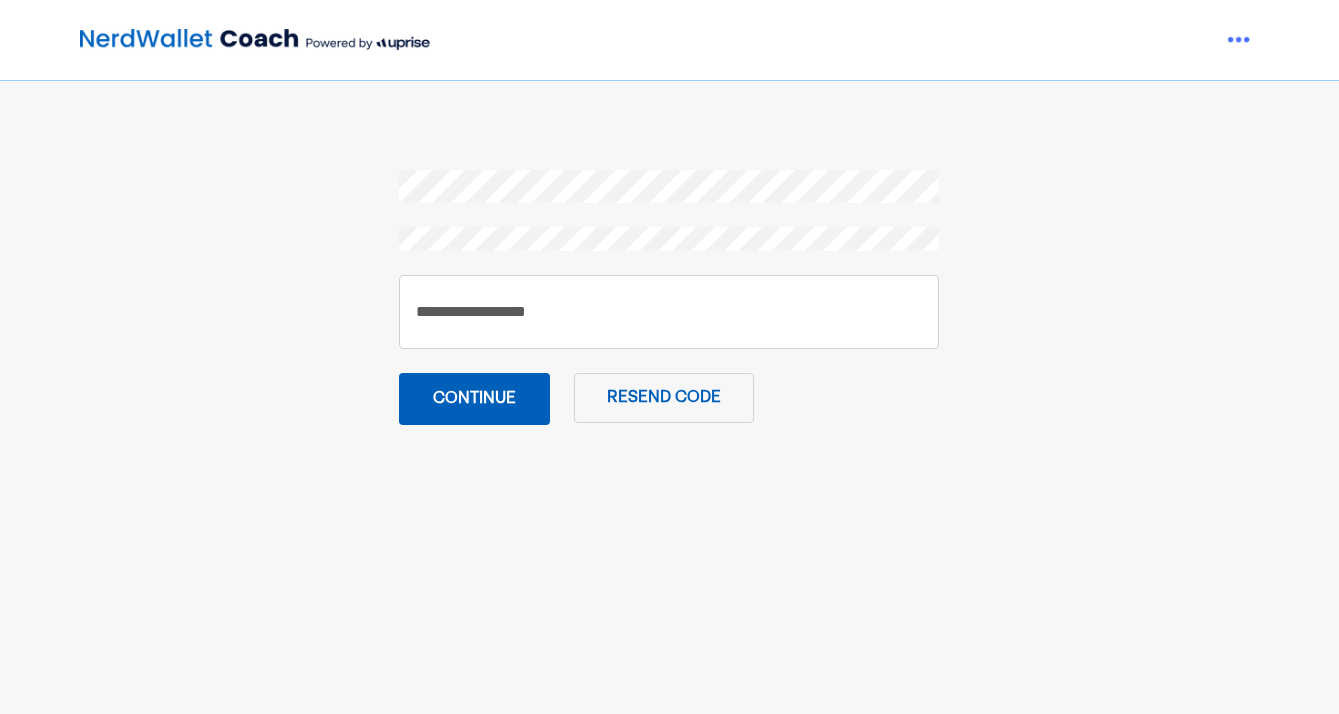click on "Continue" at bounding box center [474, 399] 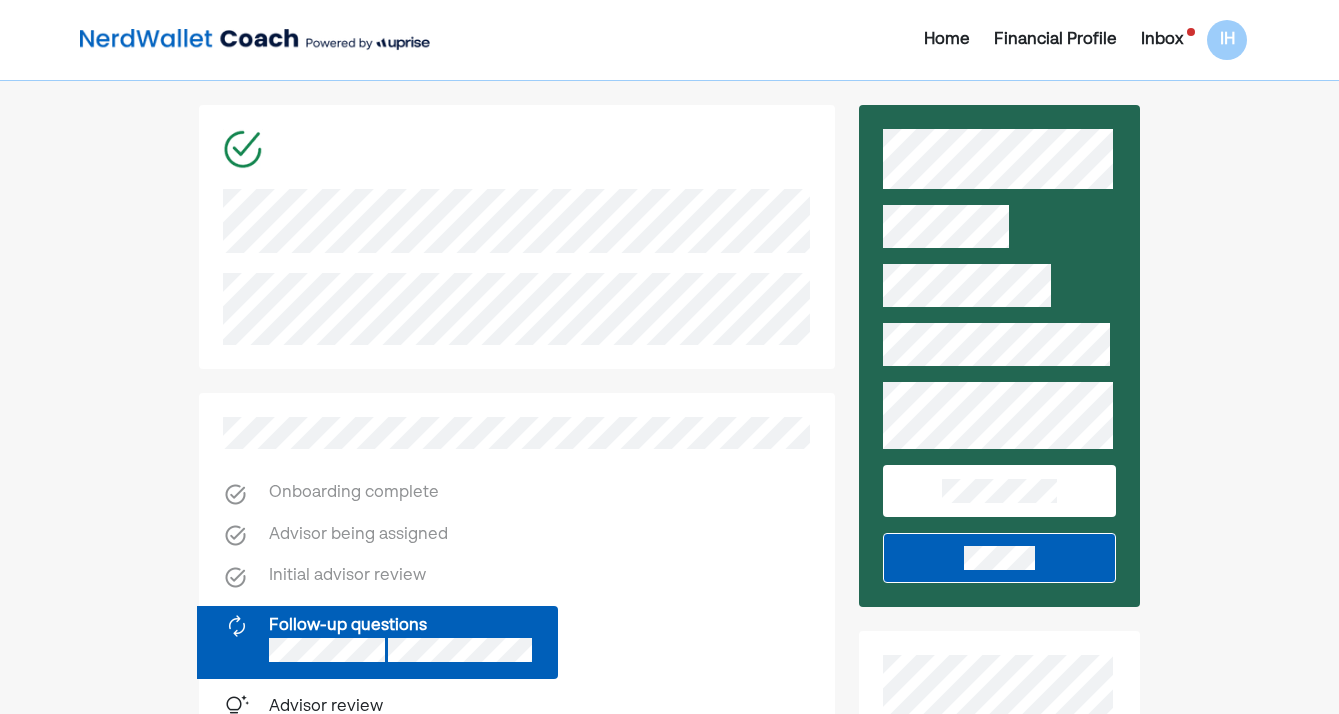 scroll, scrollTop: 0, scrollLeft: 0, axis: both 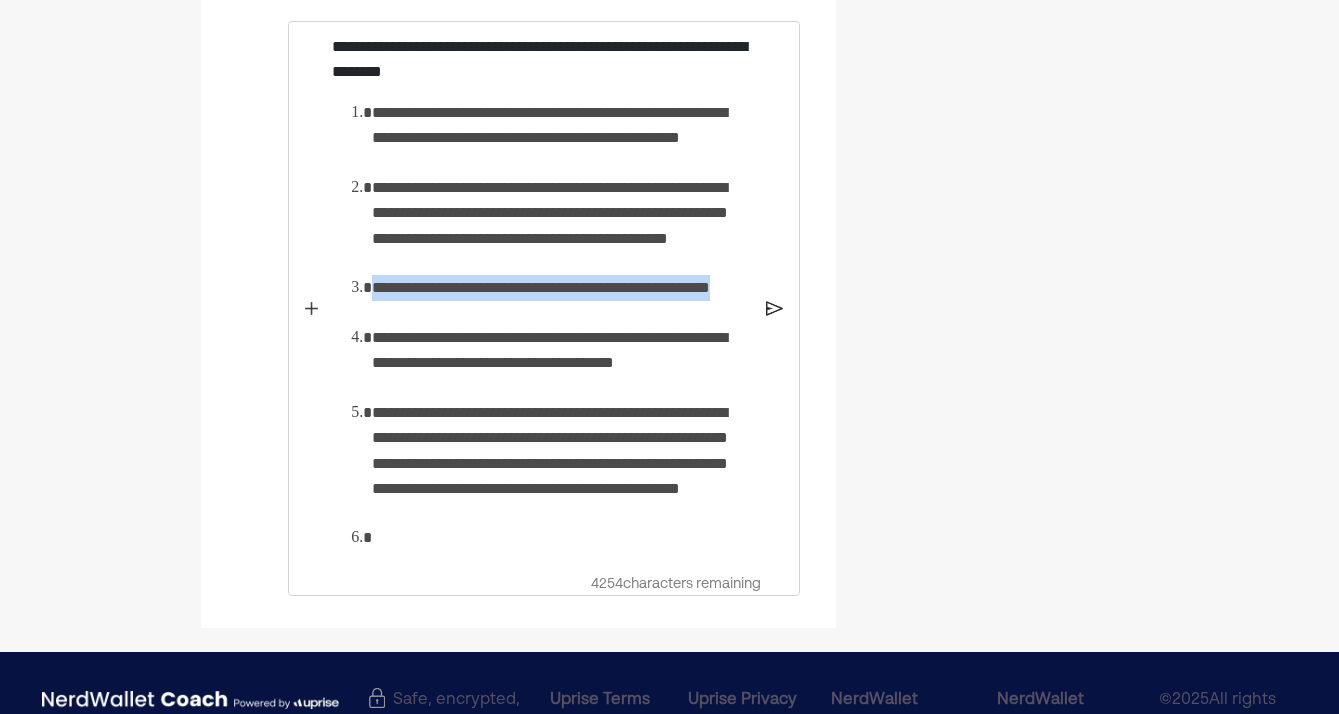 drag, startPoint x: 486, startPoint y: 329, endPoint x: 371, endPoint y: 297, distance: 119.36918 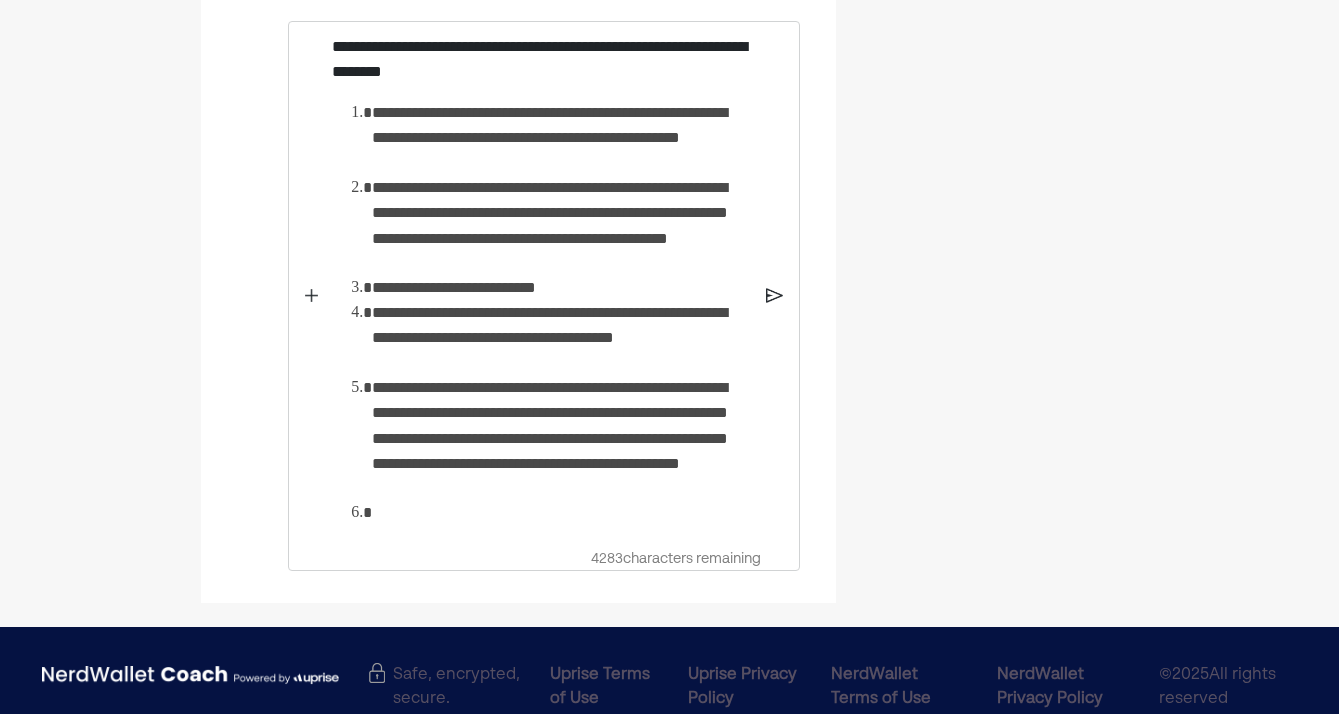 click on "**********" at bounding box center [561, 287] 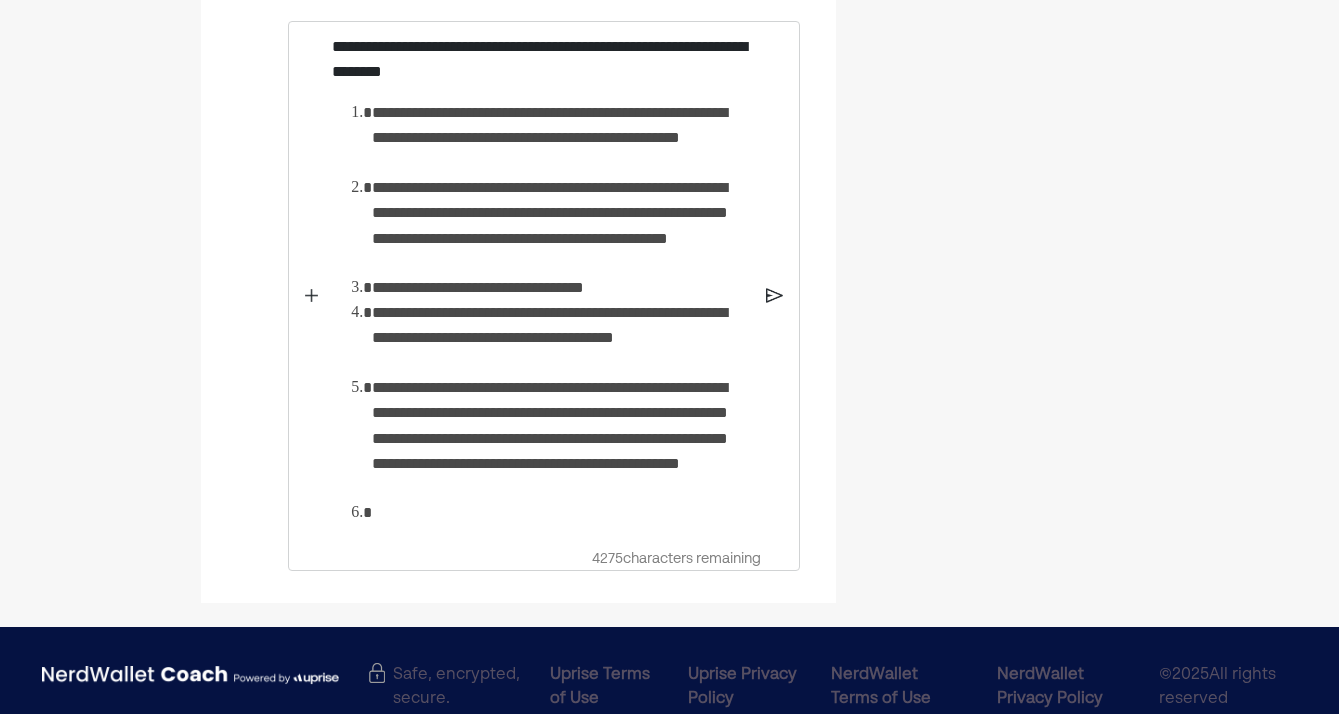click on "**********" at bounding box center [561, 337] 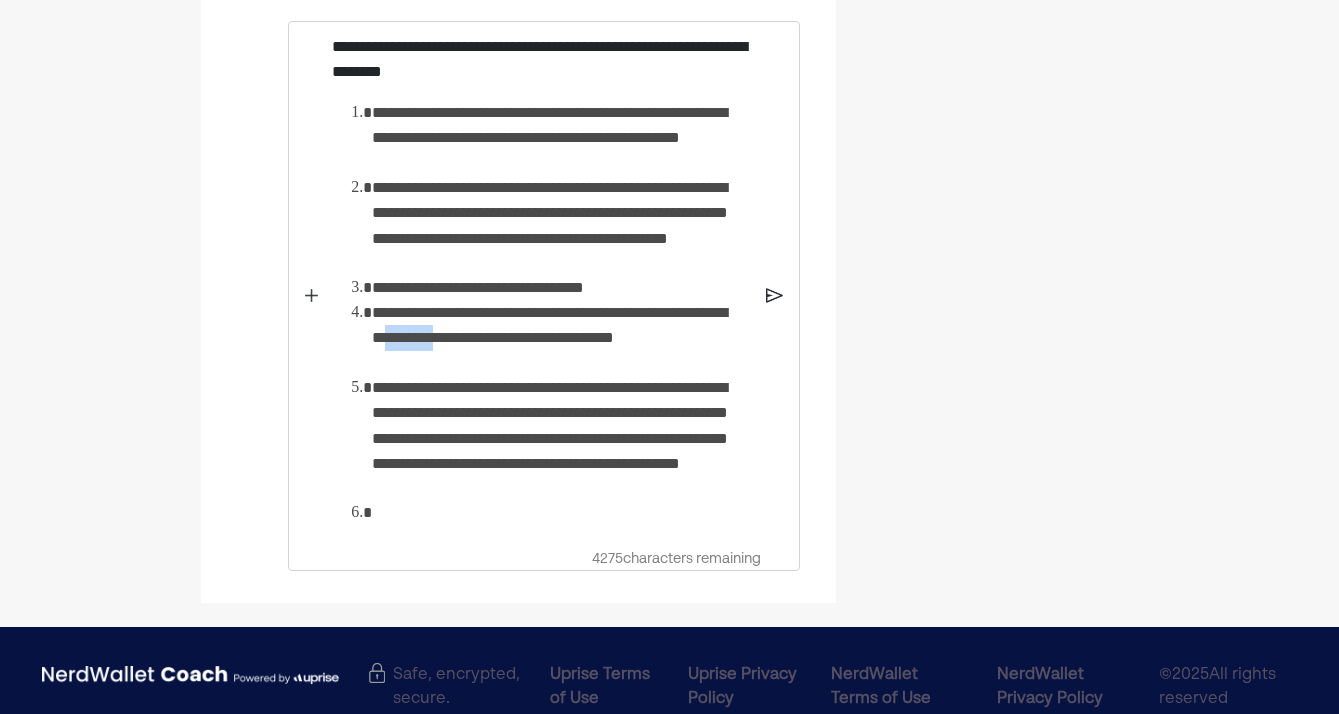 drag, startPoint x: 504, startPoint y: 354, endPoint x: 559, endPoint y: 357, distance: 55.081757 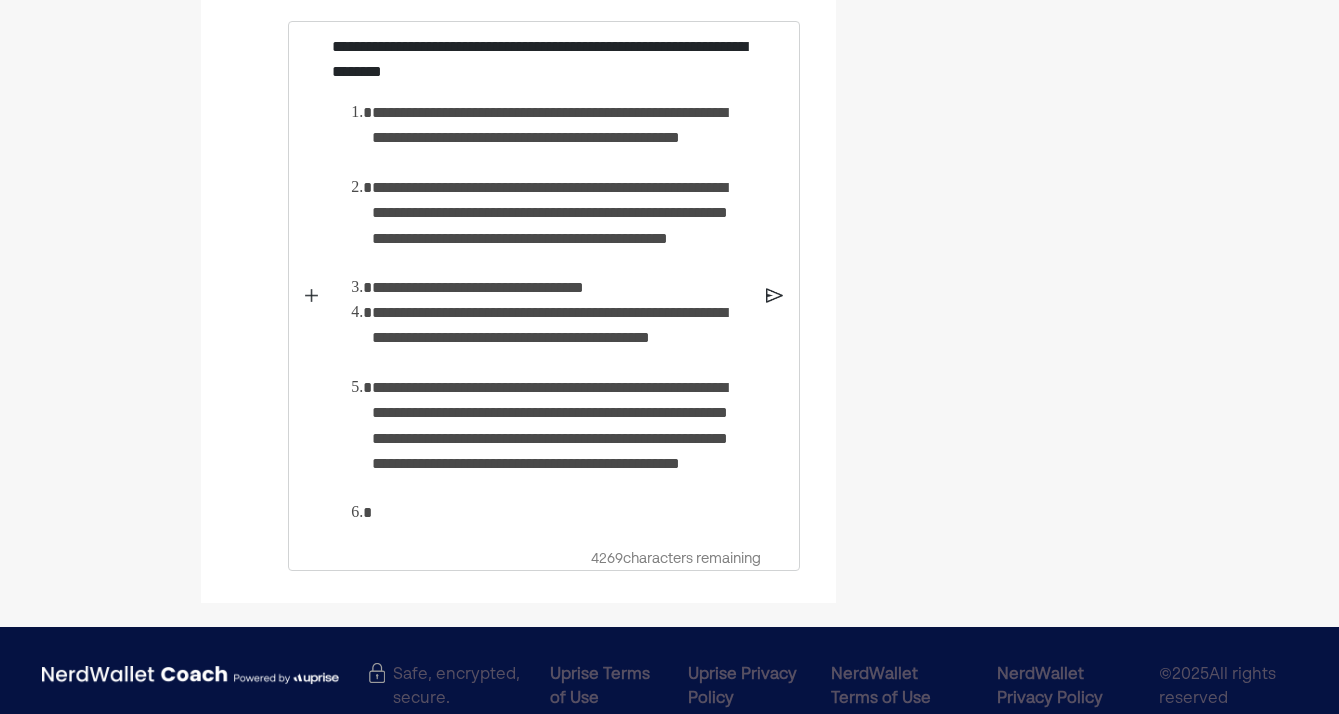 click on "**********" at bounding box center [561, 337] 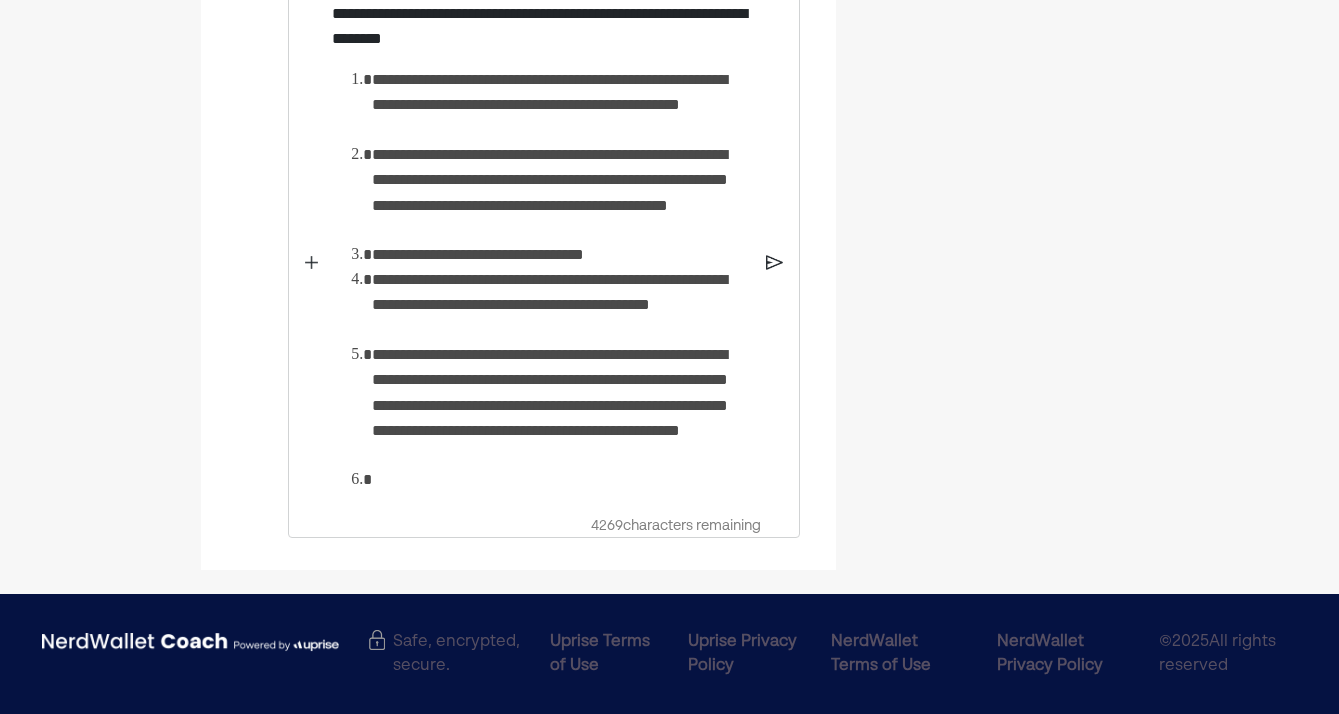 scroll, scrollTop: 1389, scrollLeft: 0, axis: vertical 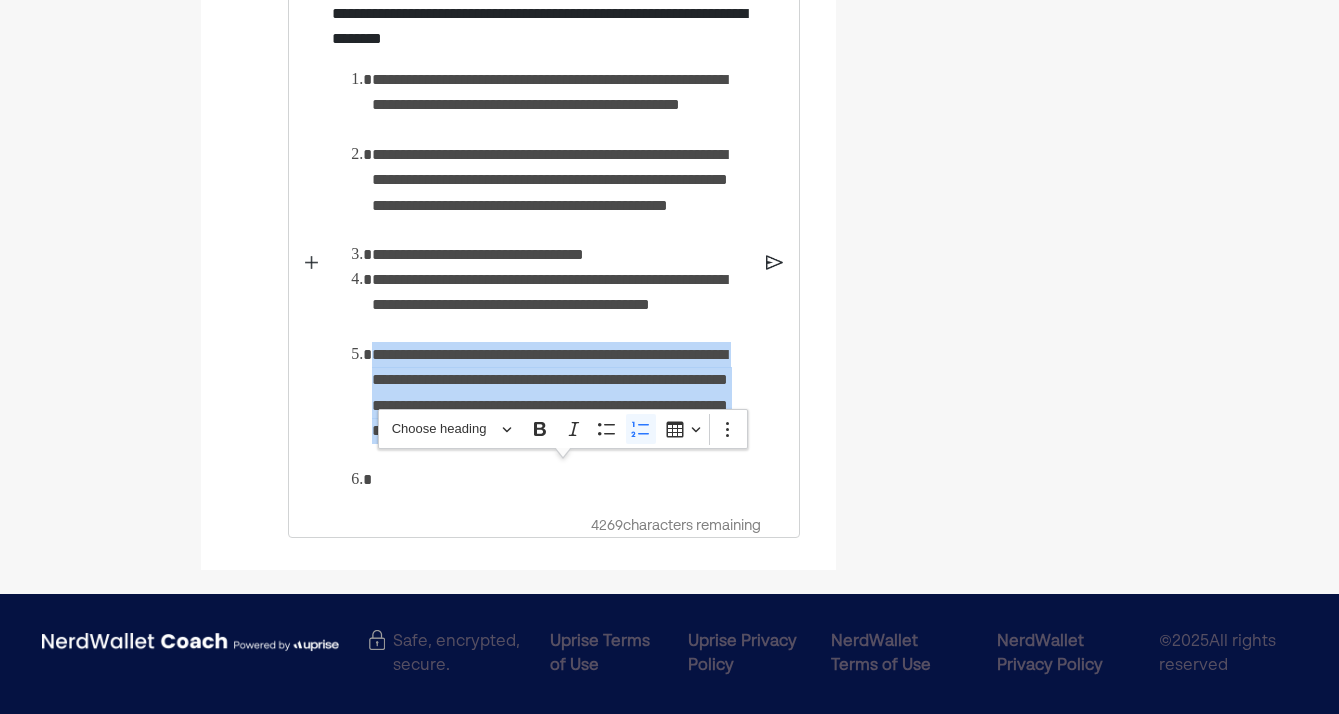 drag, startPoint x: 371, startPoint y: 351, endPoint x: 564, endPoint y: 445, distance: 214.67418 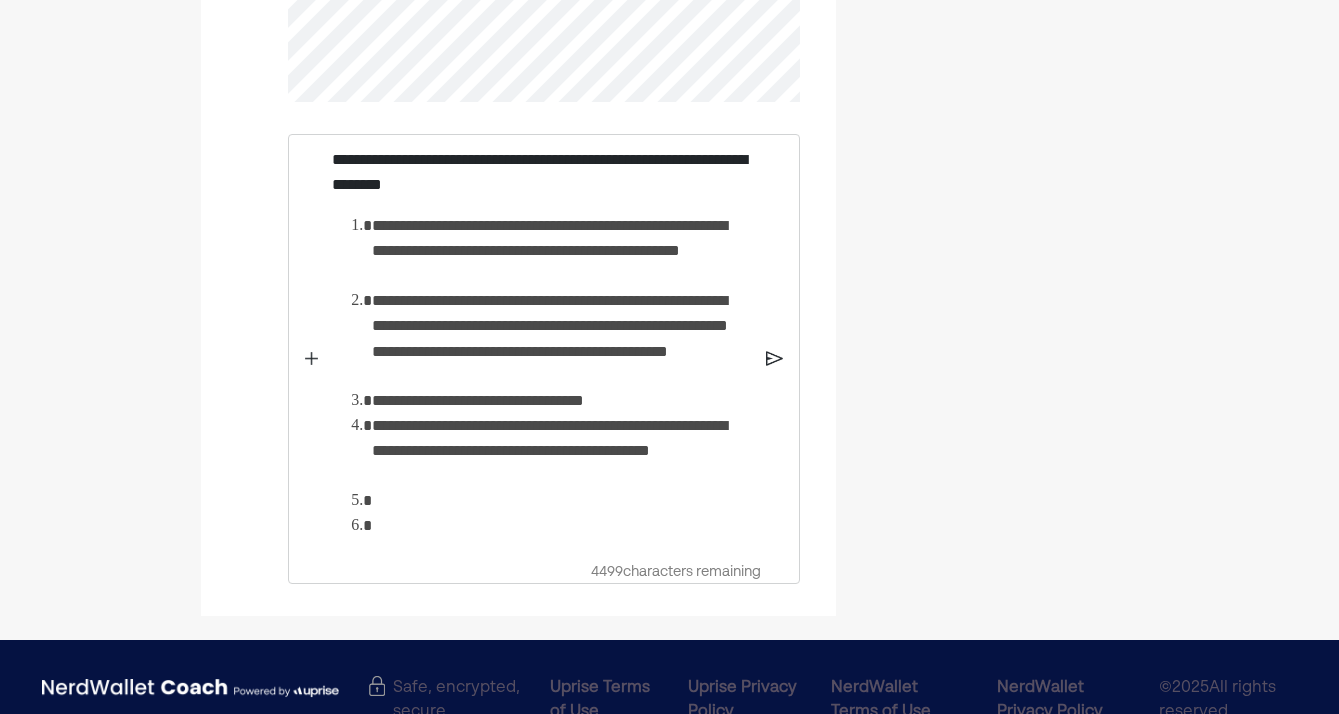 scroll, scrollTop: 1228, scrollLeft: 0, axis: vertical 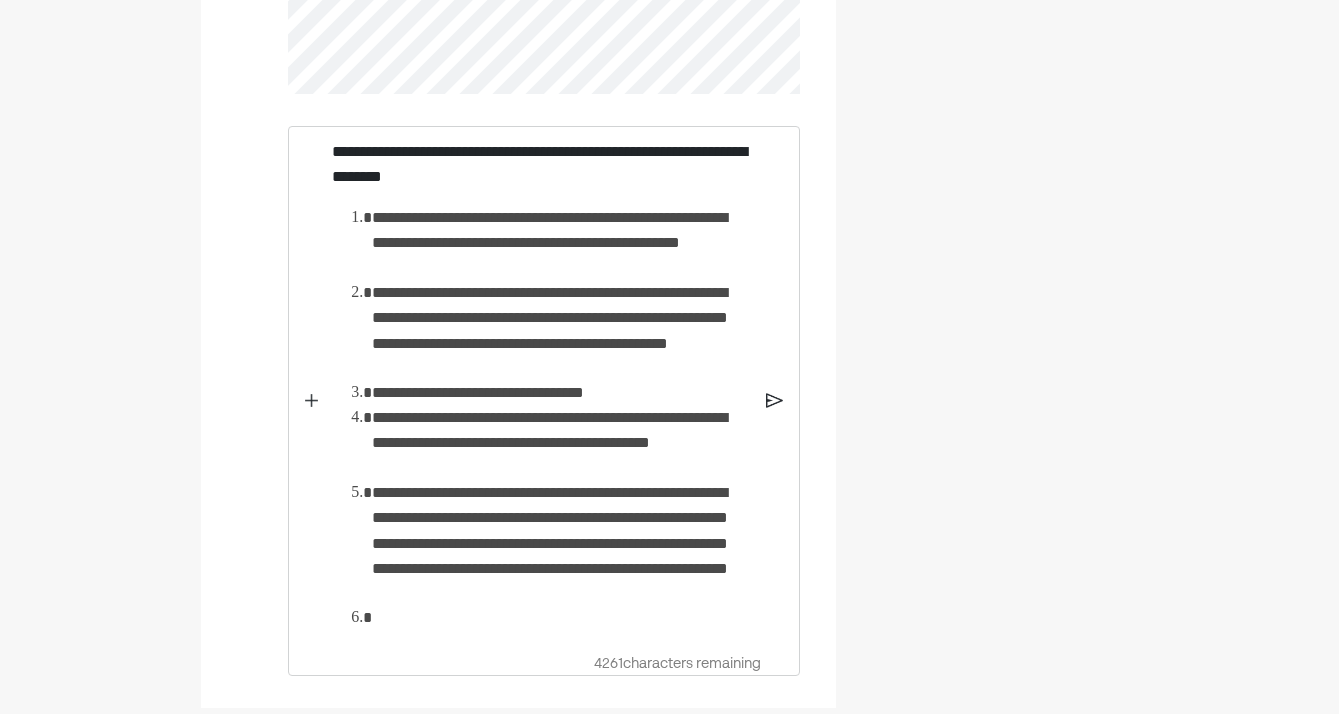 click at bounding box center [561, 618] 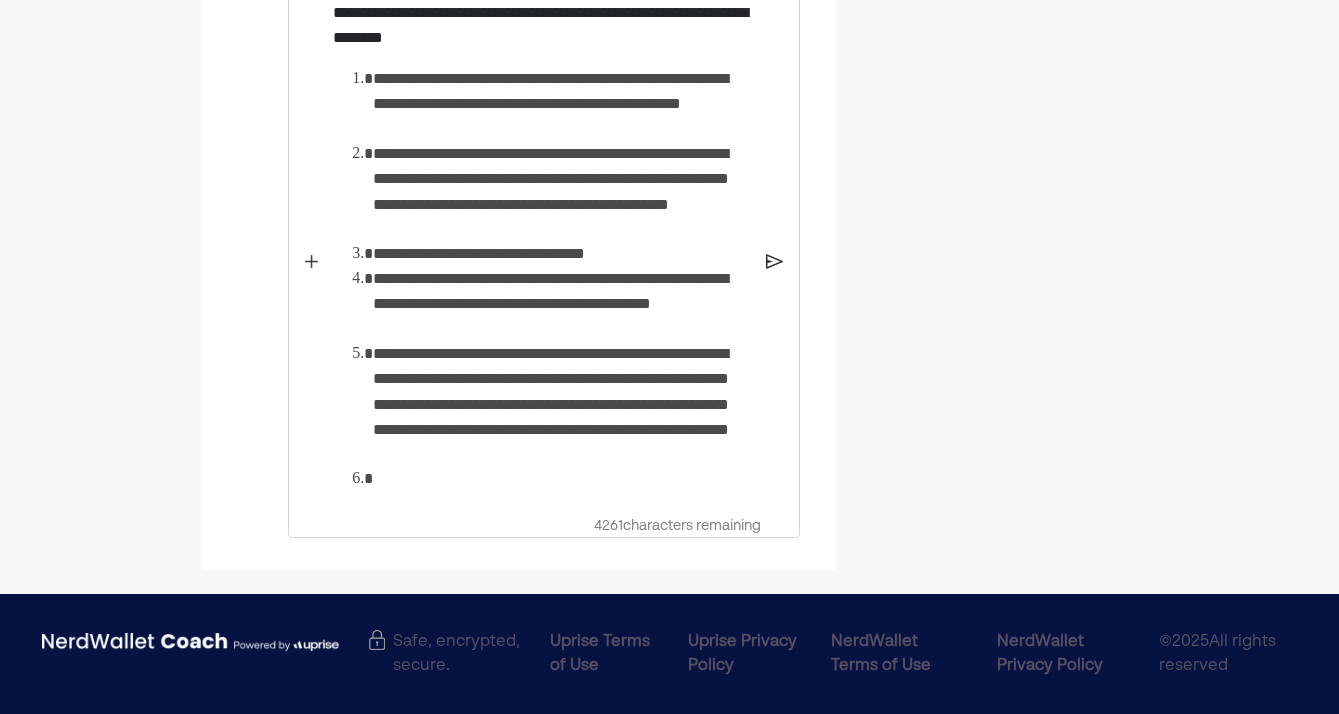 scroll, scrollTop: 1406, scrollLeft: 0, axis: vertical 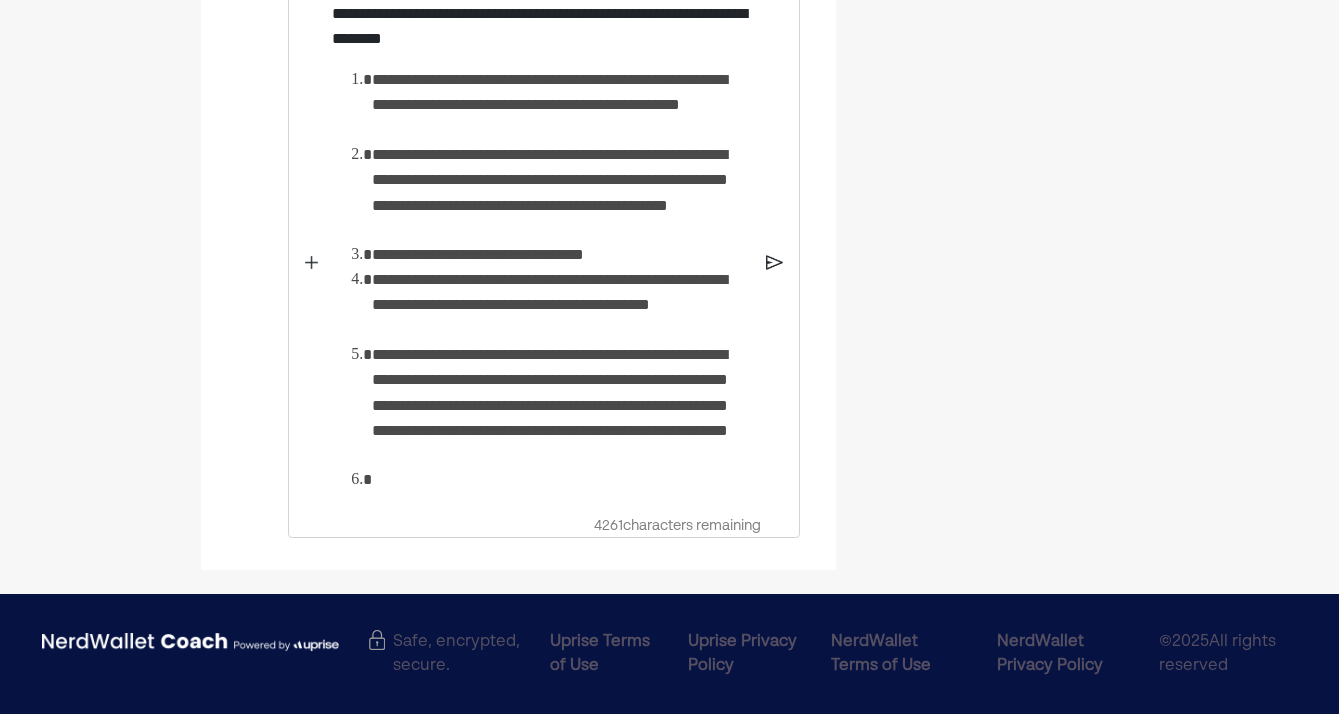 click at bounding box center [561, 480] 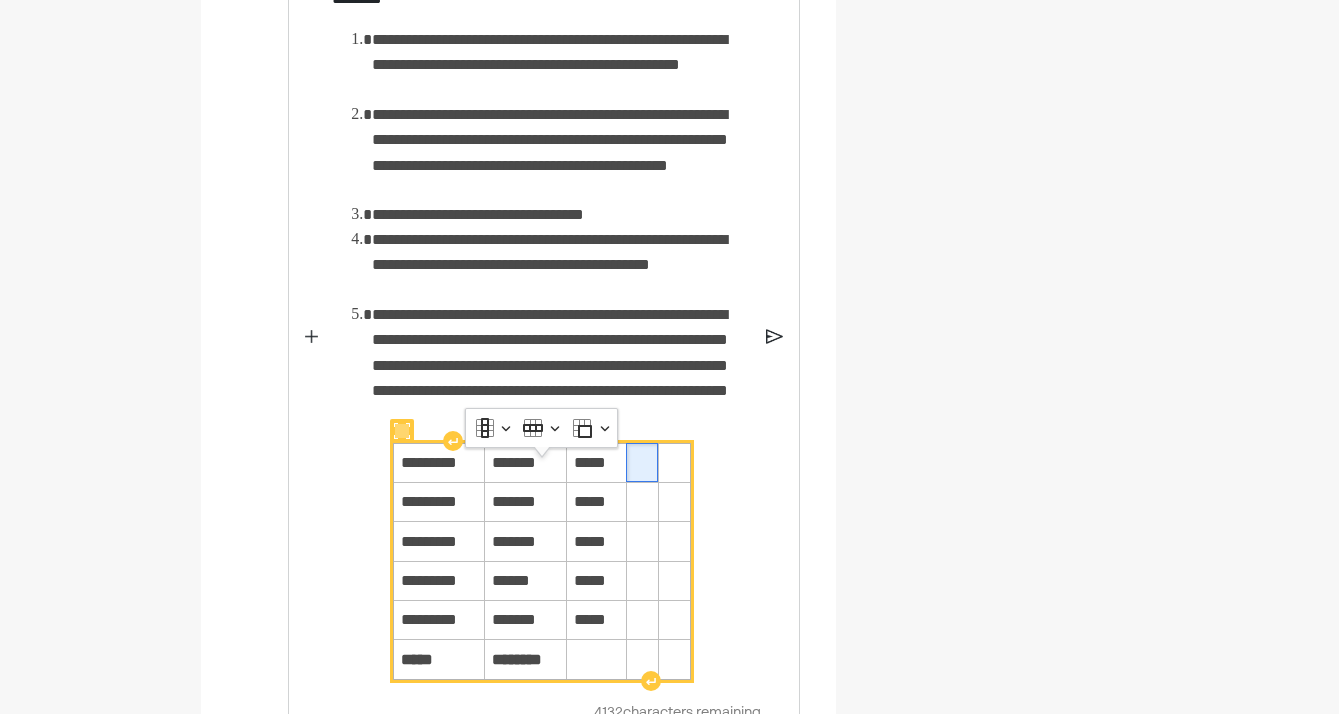 click at bounding box center (642, 463) 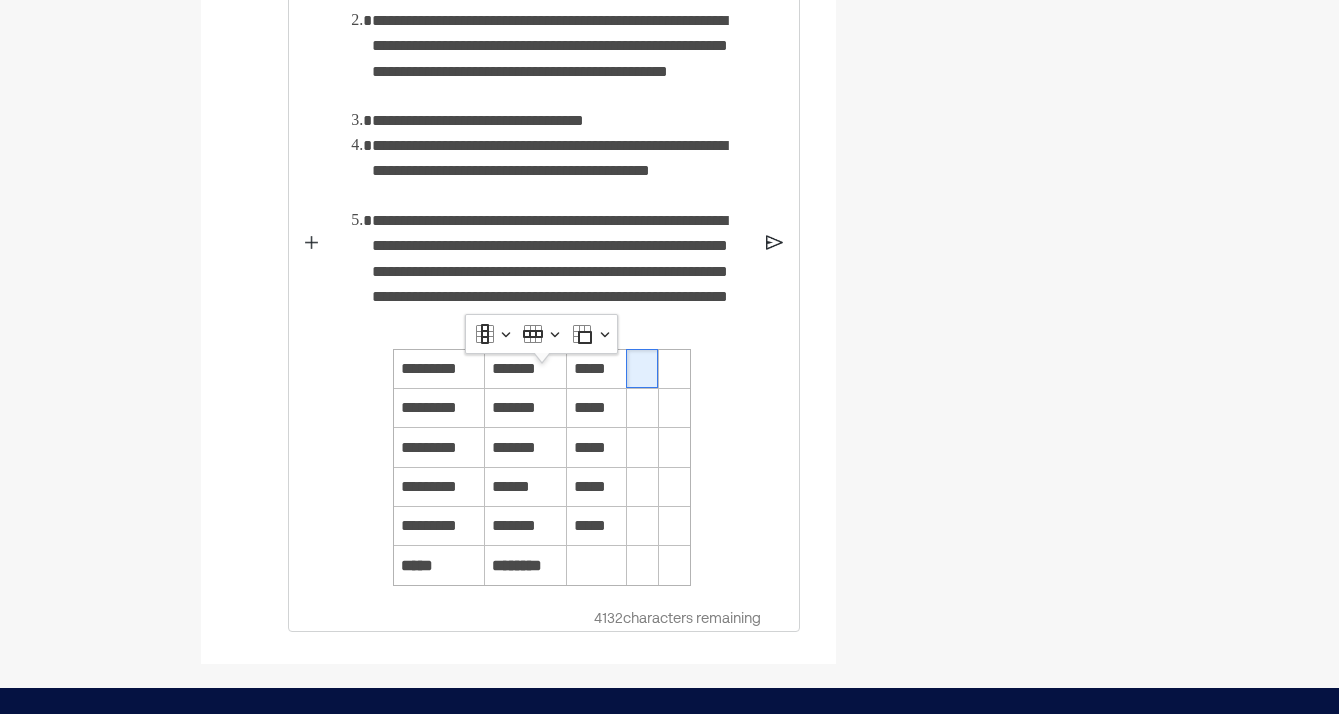 scroll, scrollTop: 1515, scrollLeft: 0, axis: vertical 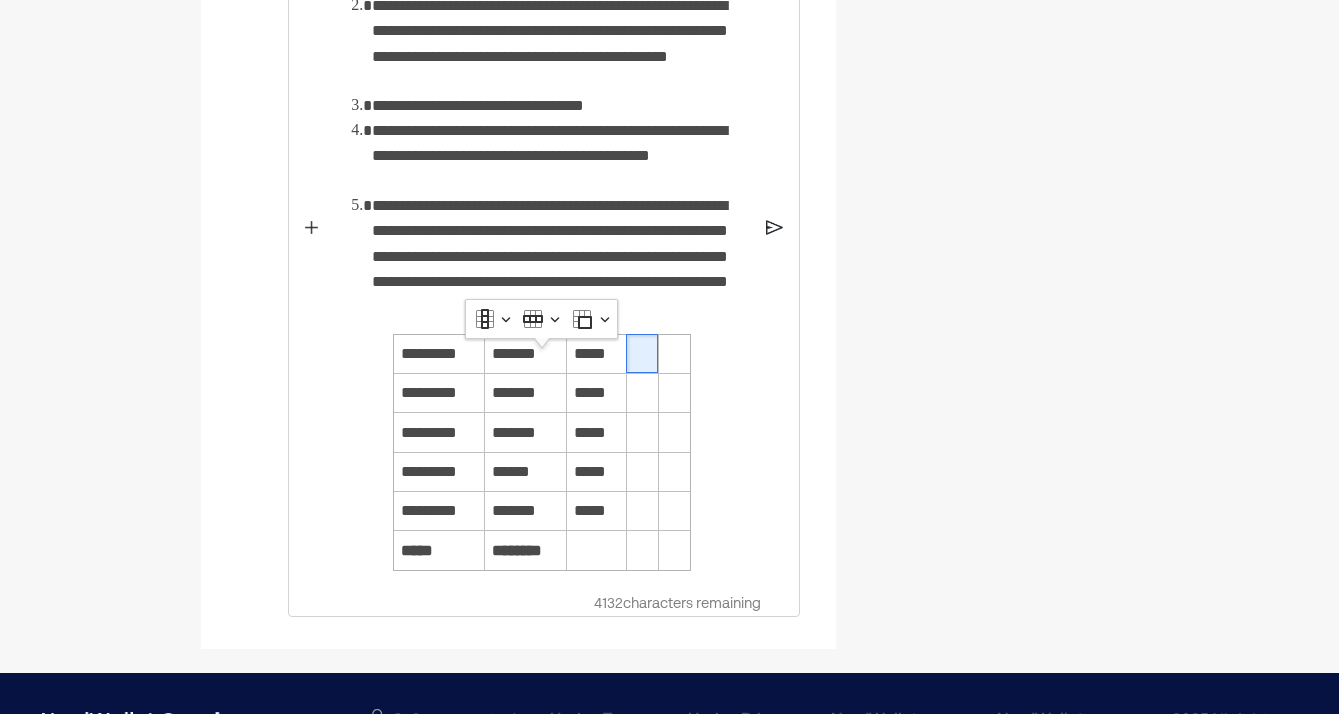 click on "**********" at bounding box center (542, 213) 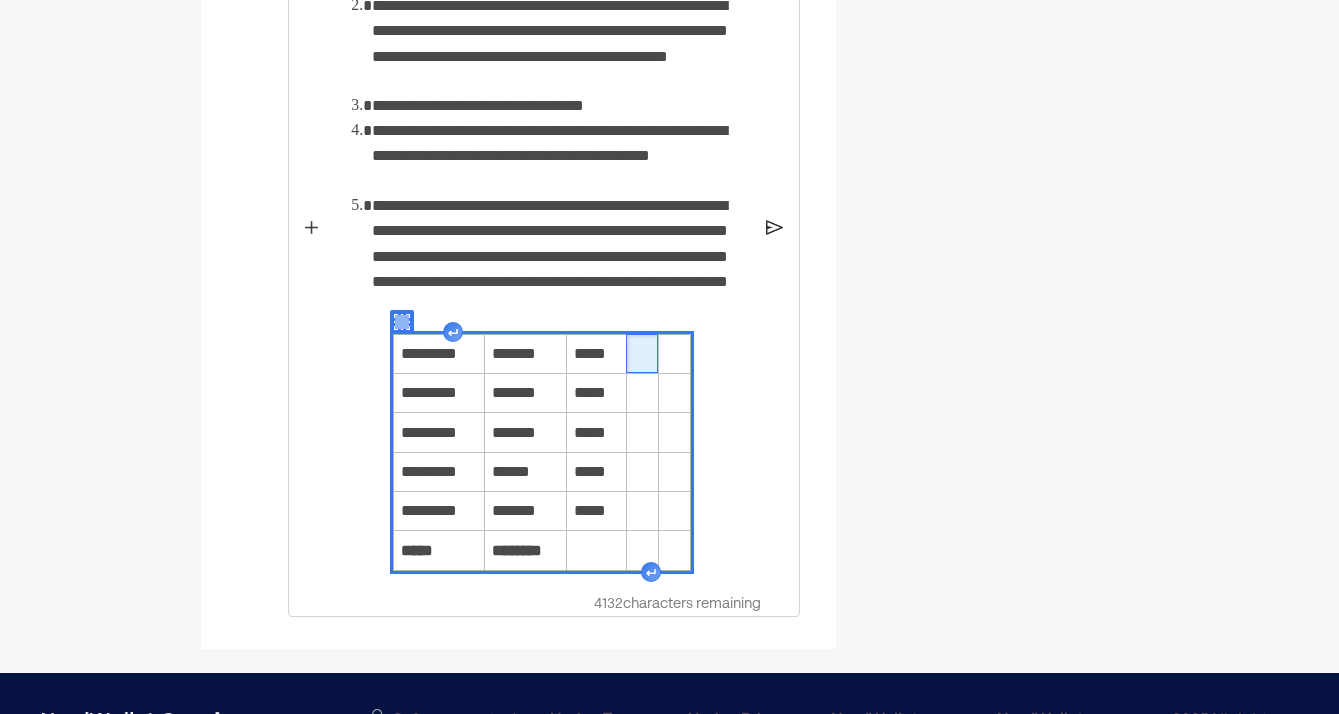 click at bounding box center (642, 354) 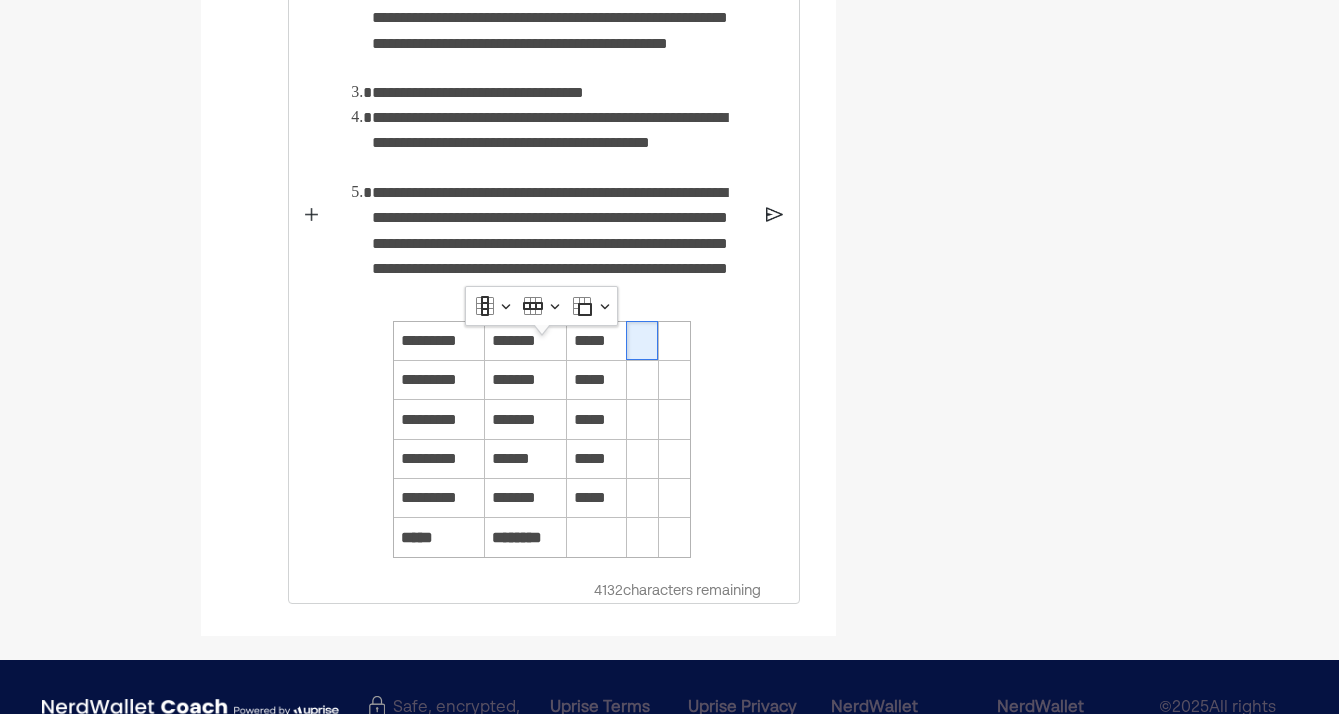 scroll, scrollTop: 1534, scrollLeft: 0, axis: vertical 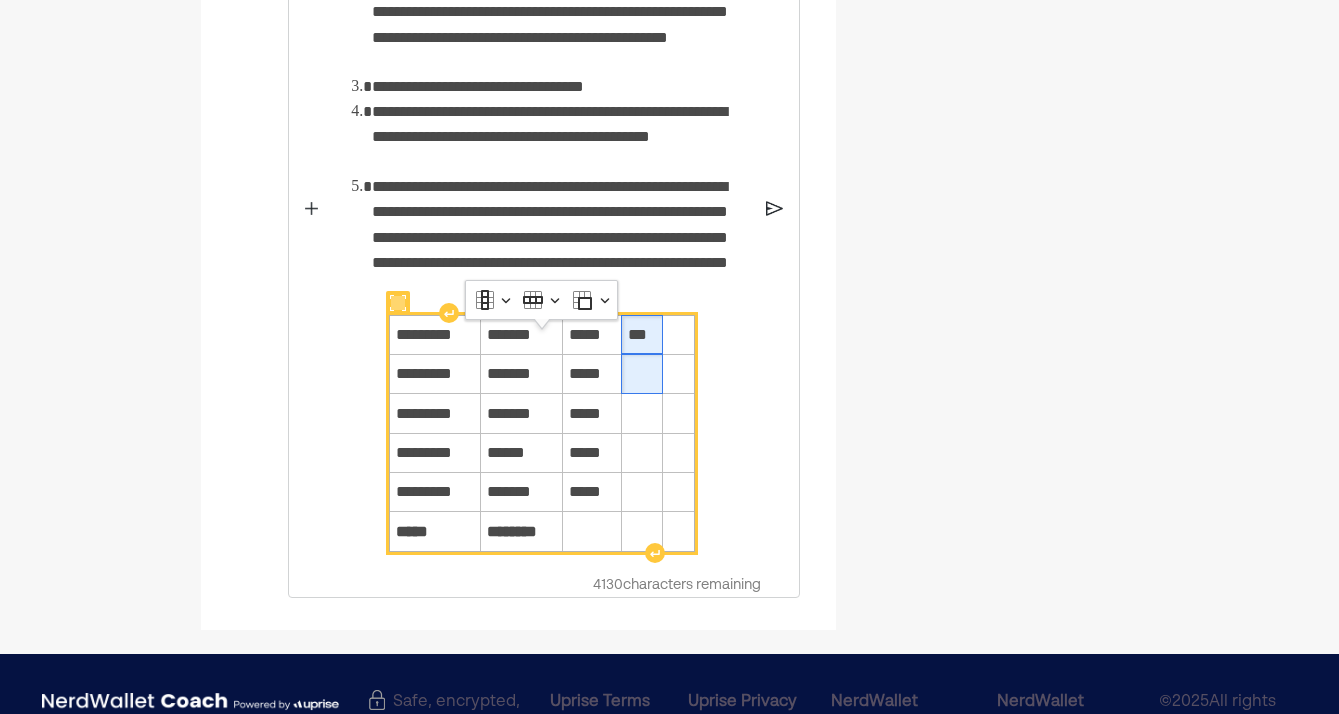 click at bounding box center [641, 374] 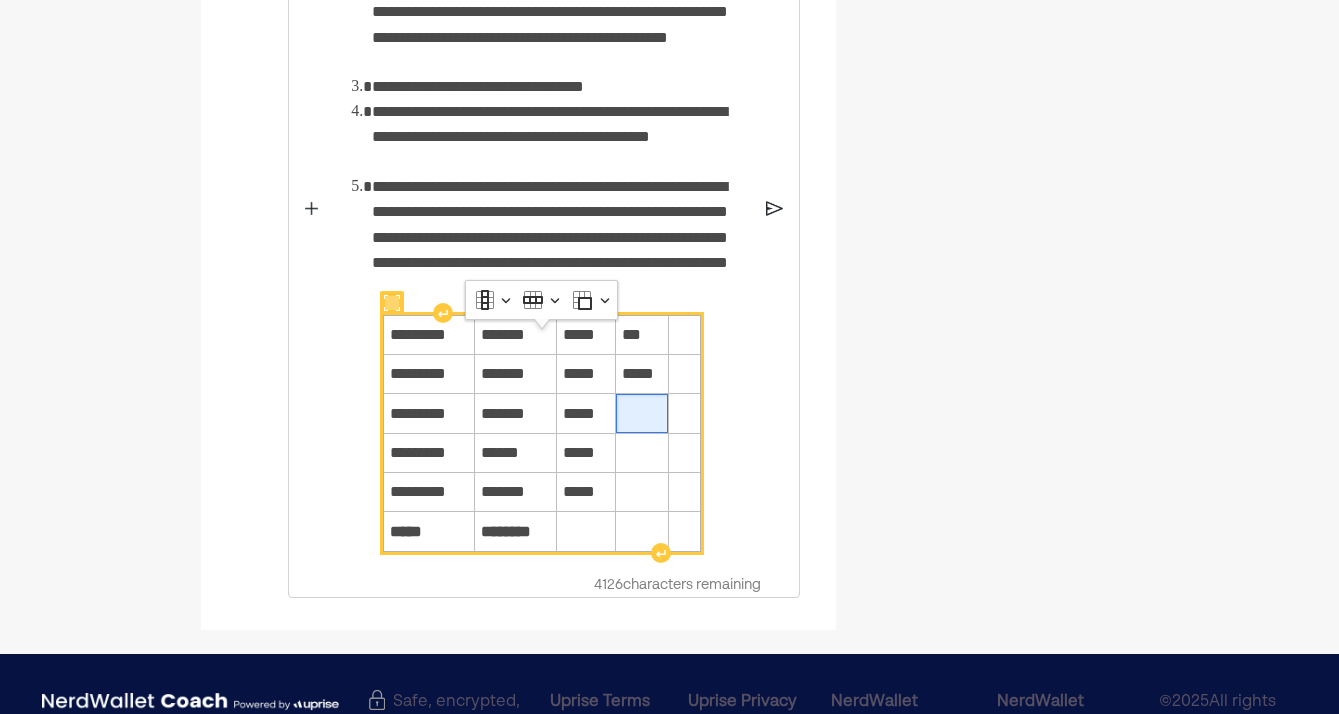 click at bounding box center [641, 414] 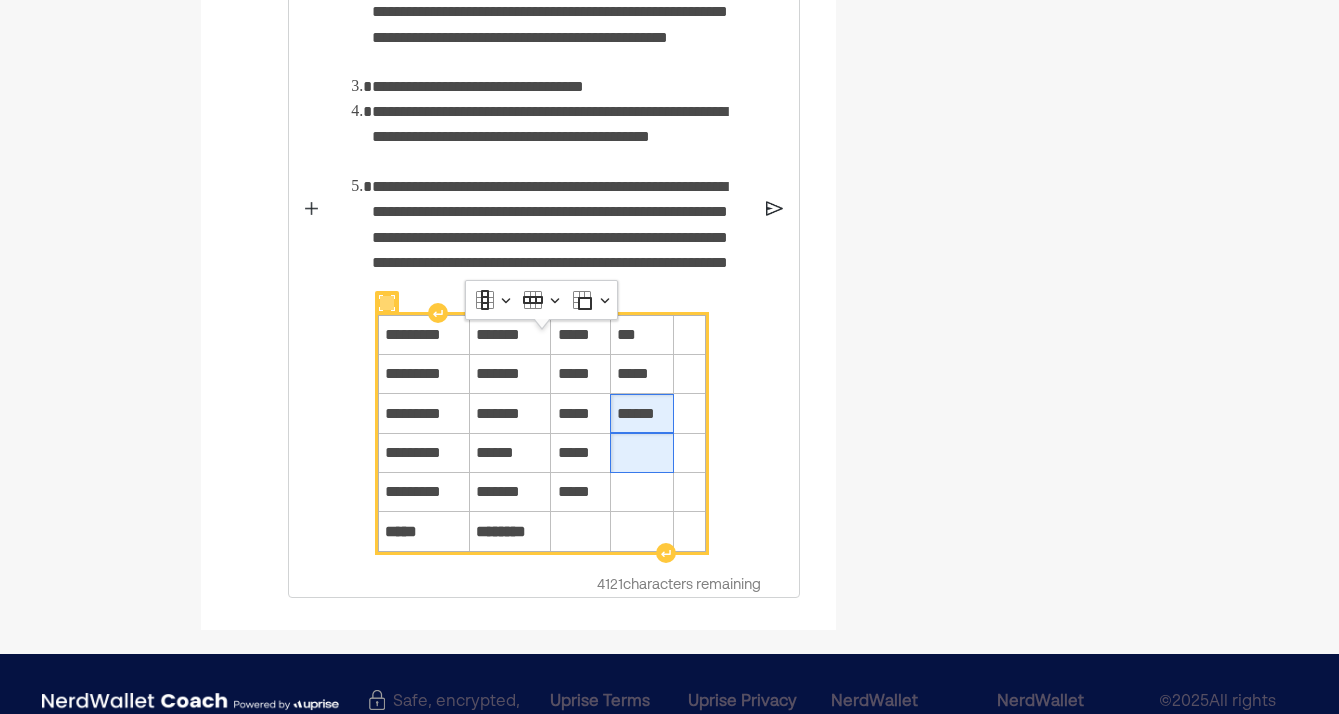 click at bounding box center (642, 453) 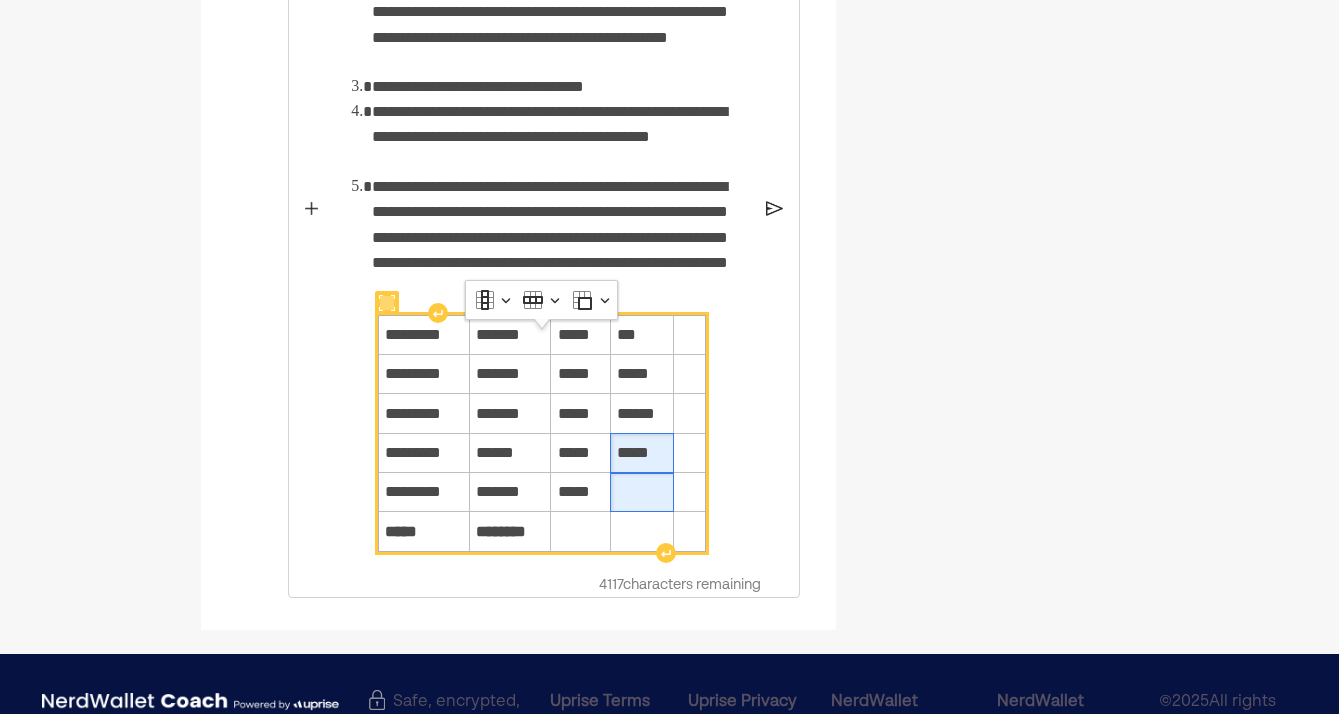 click at bounding box center (642, 492) 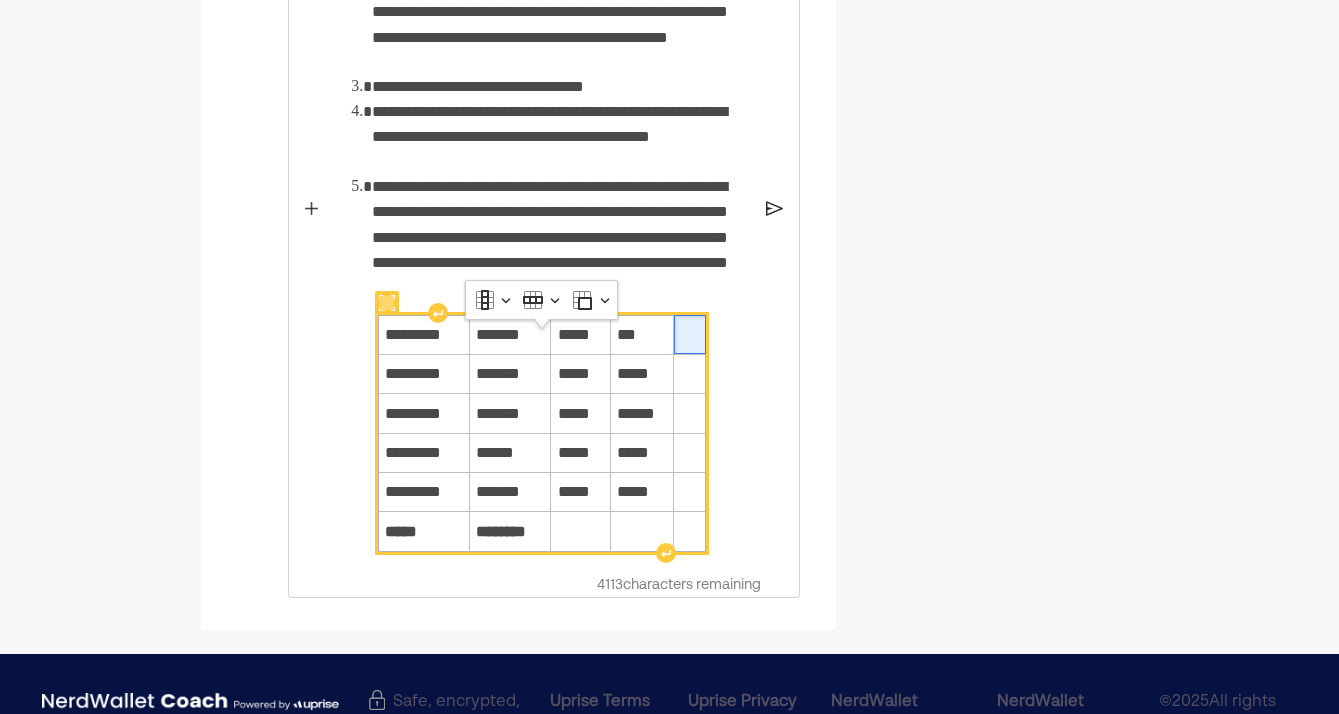click at bounding box center (690, 335) 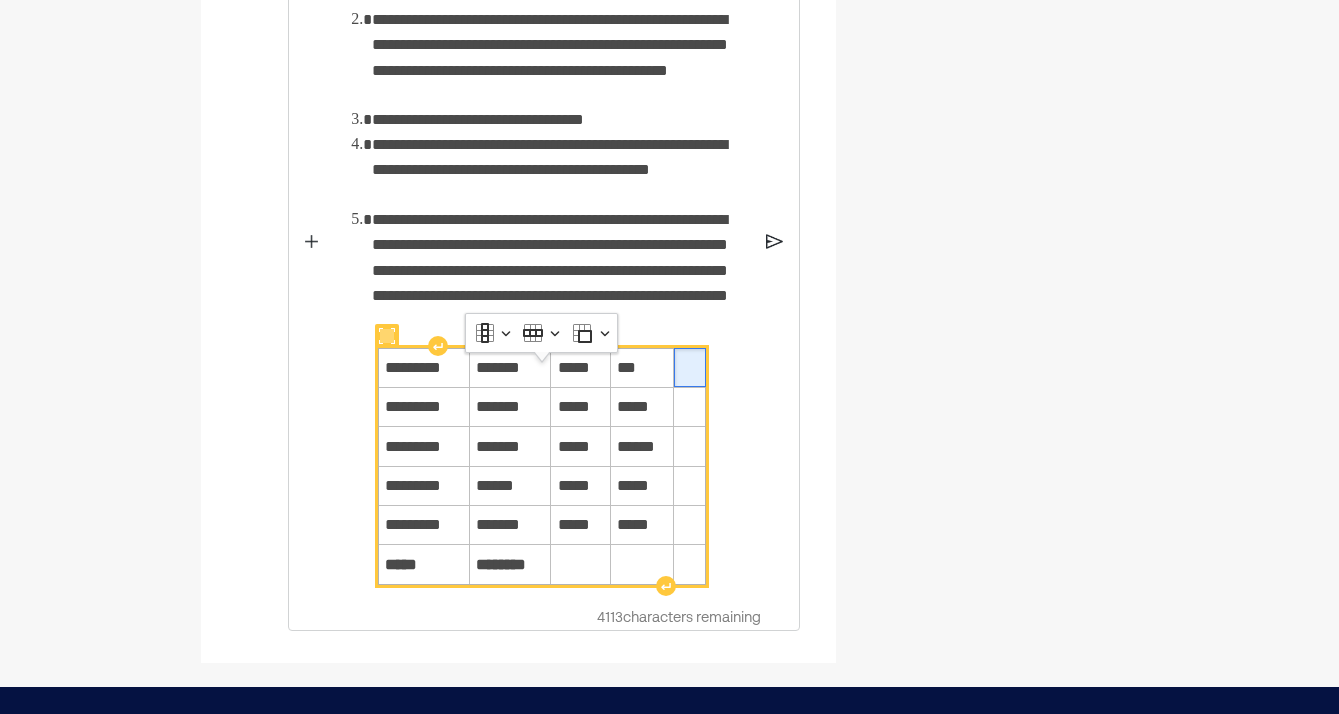 scroll, scrollTop: 1502, scrollLeft: 0, axis: vertical 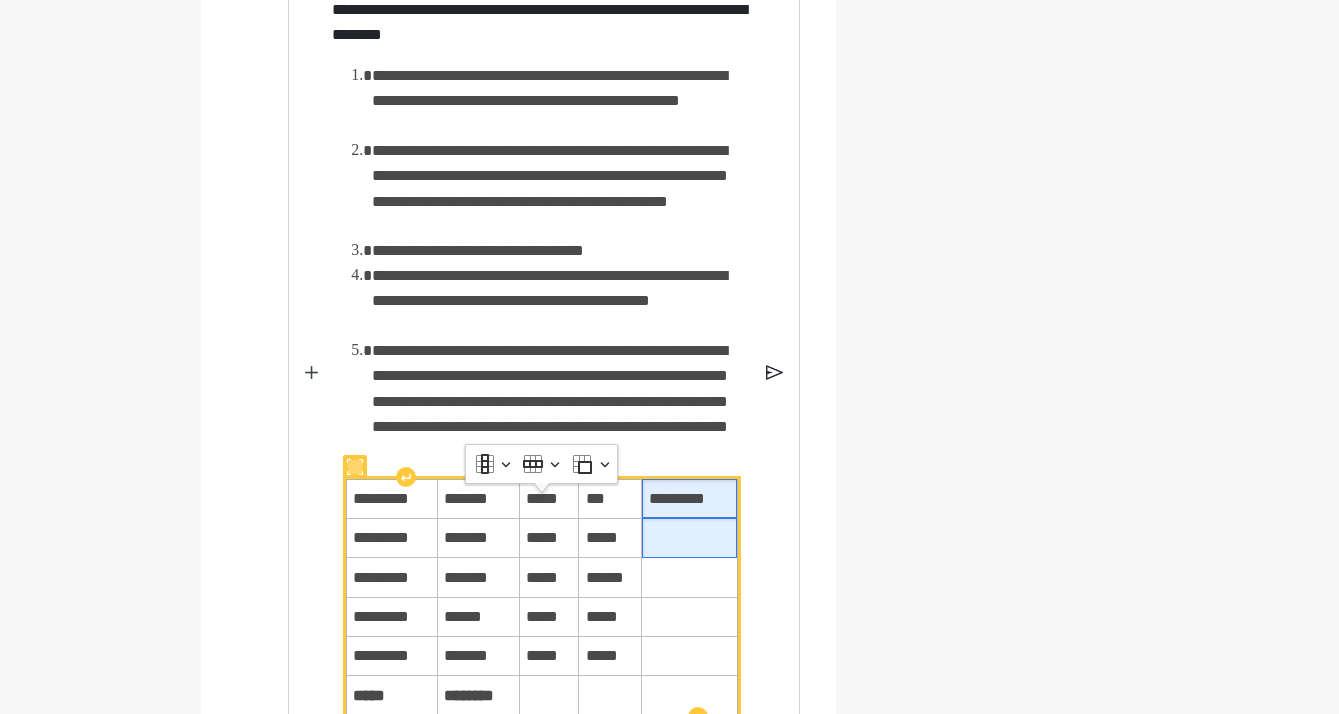 click at bounding box center [690, 538] 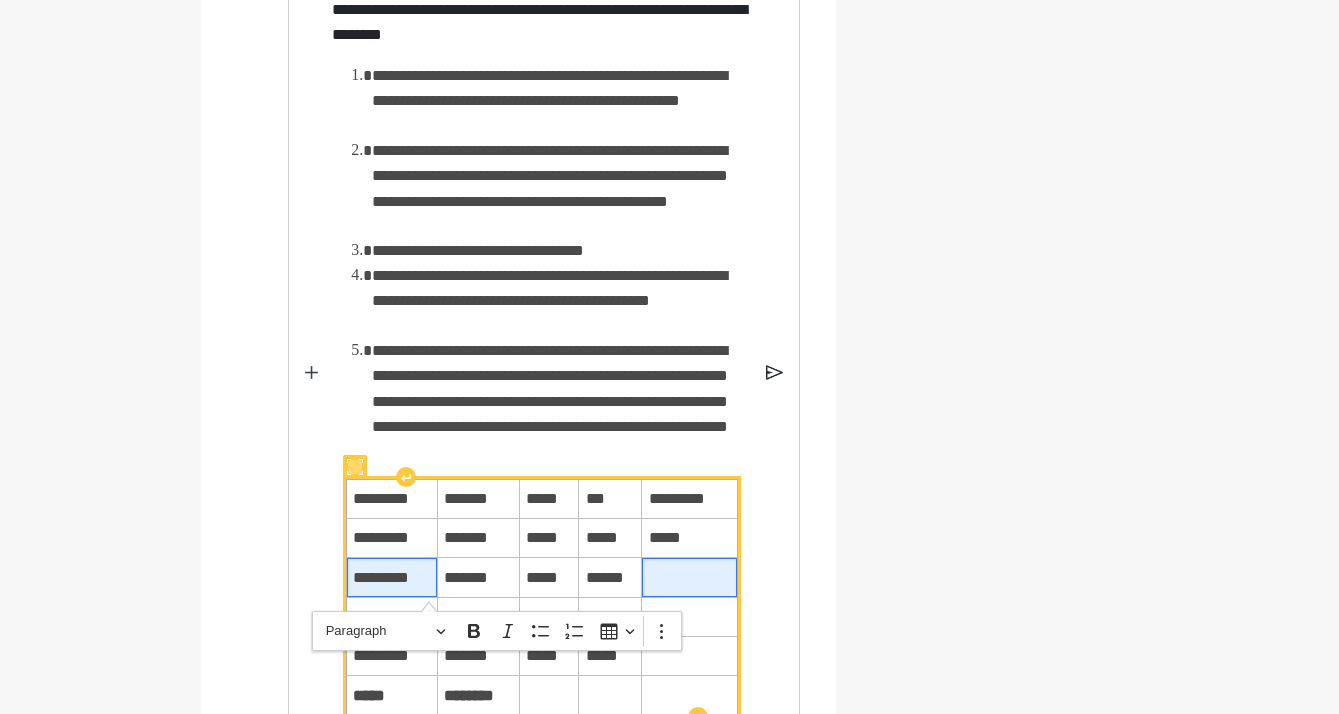 click at bounding box center [690, 578] 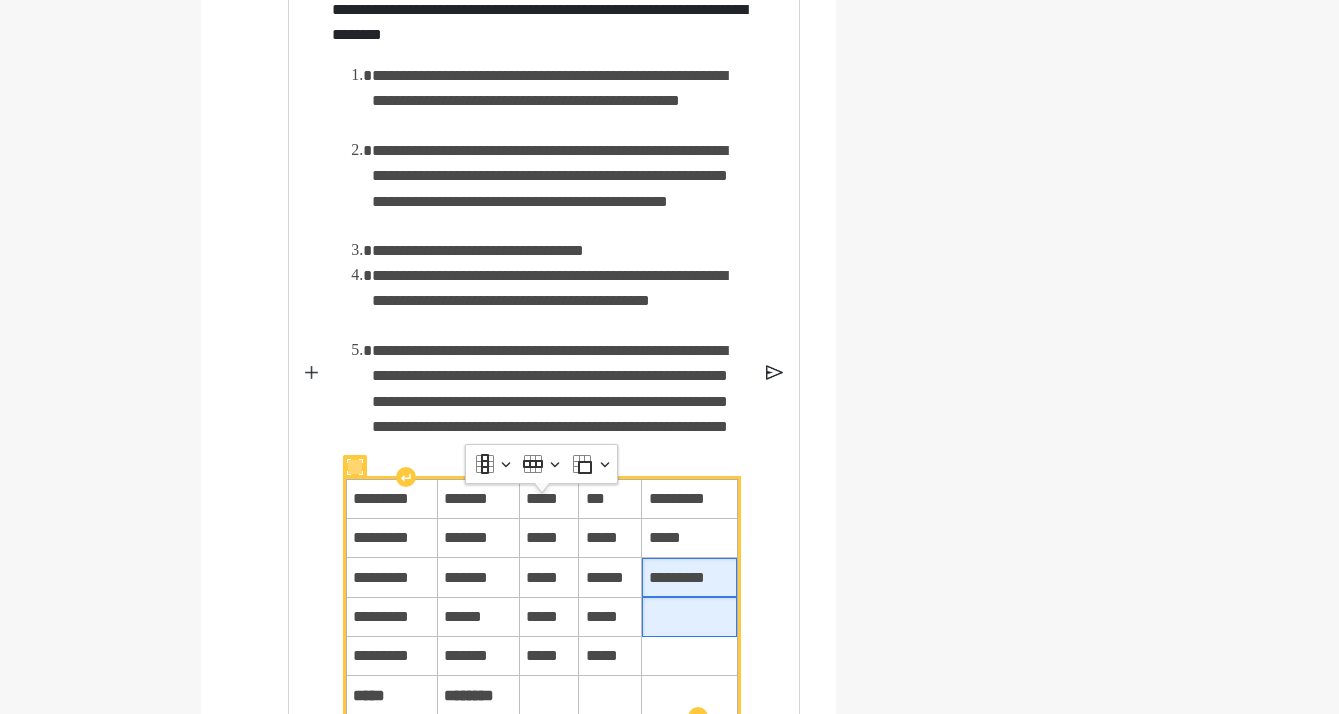 click at bounding box center [690, 617] 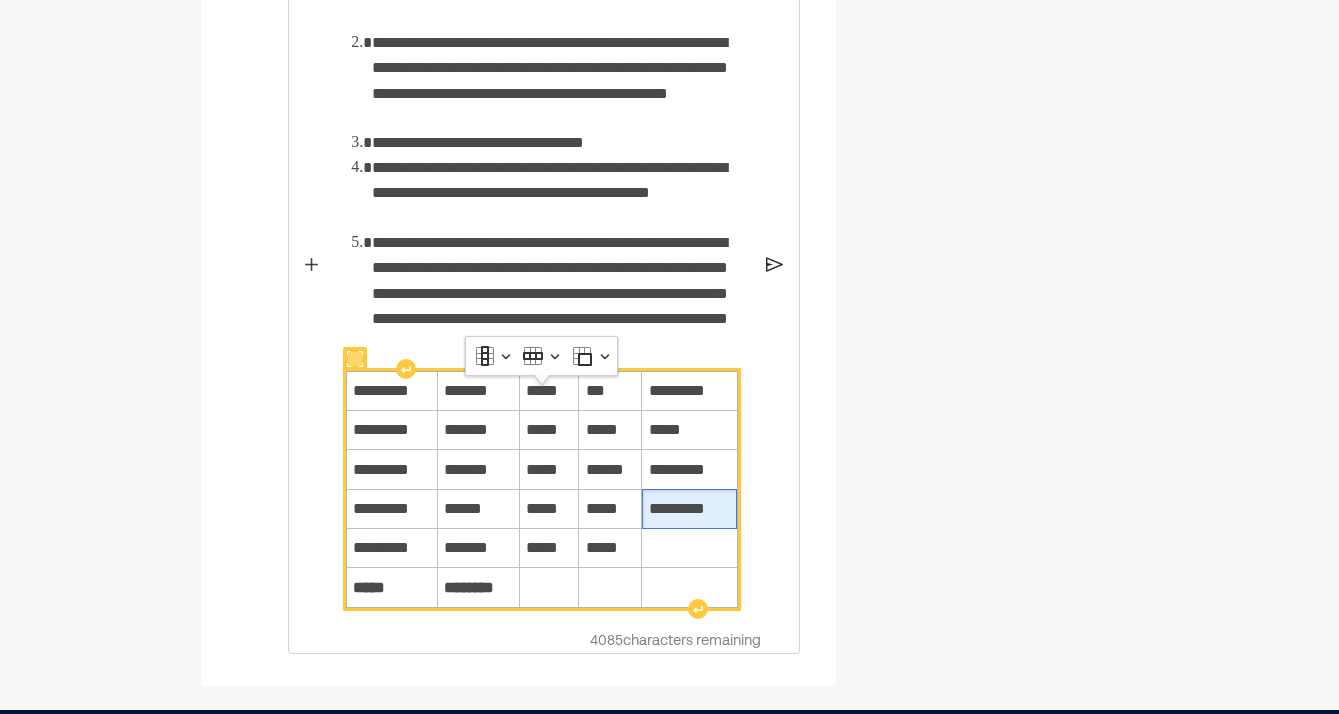 scroll, scrollTop: 1548, scrollLeft: 0, axis: vertical 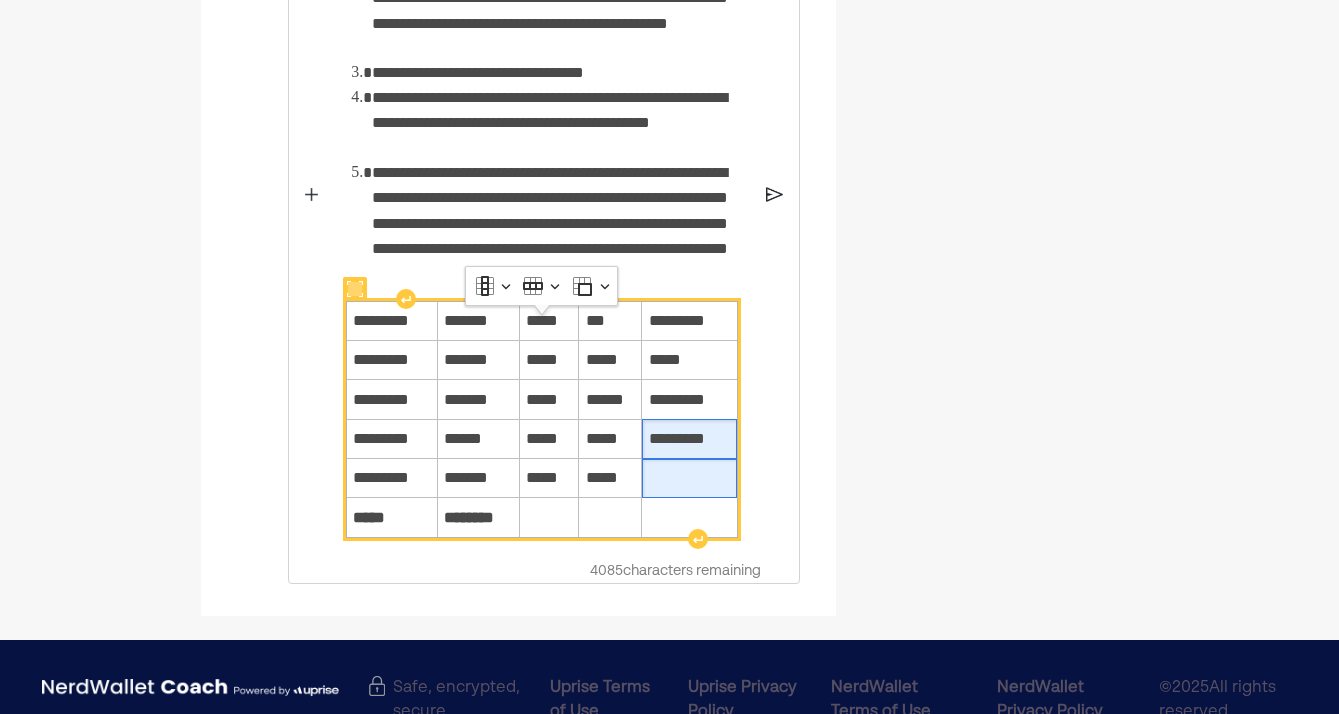 click at bounding box center [690, 478] 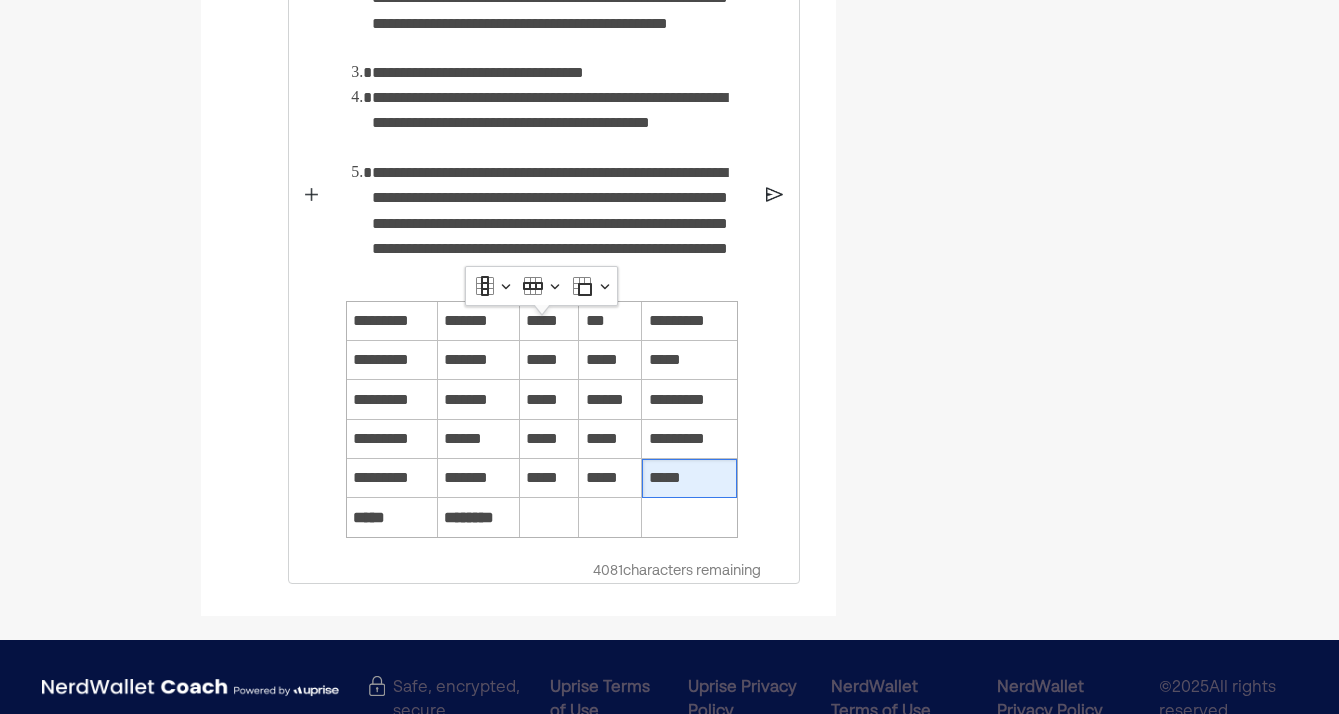 click on "Update your profile" at bounding box center [999, -414] 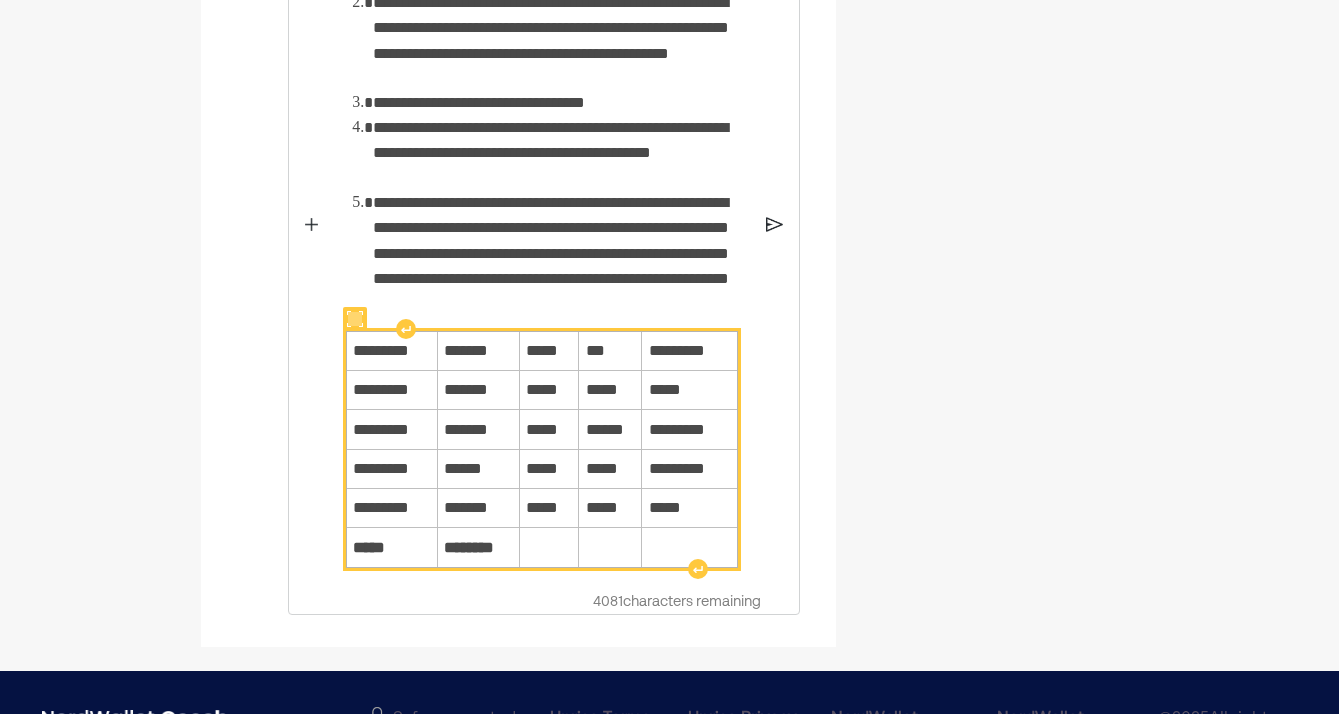 scroll, scrollTop: 1487, scrollLeft: 0, axis: vertical 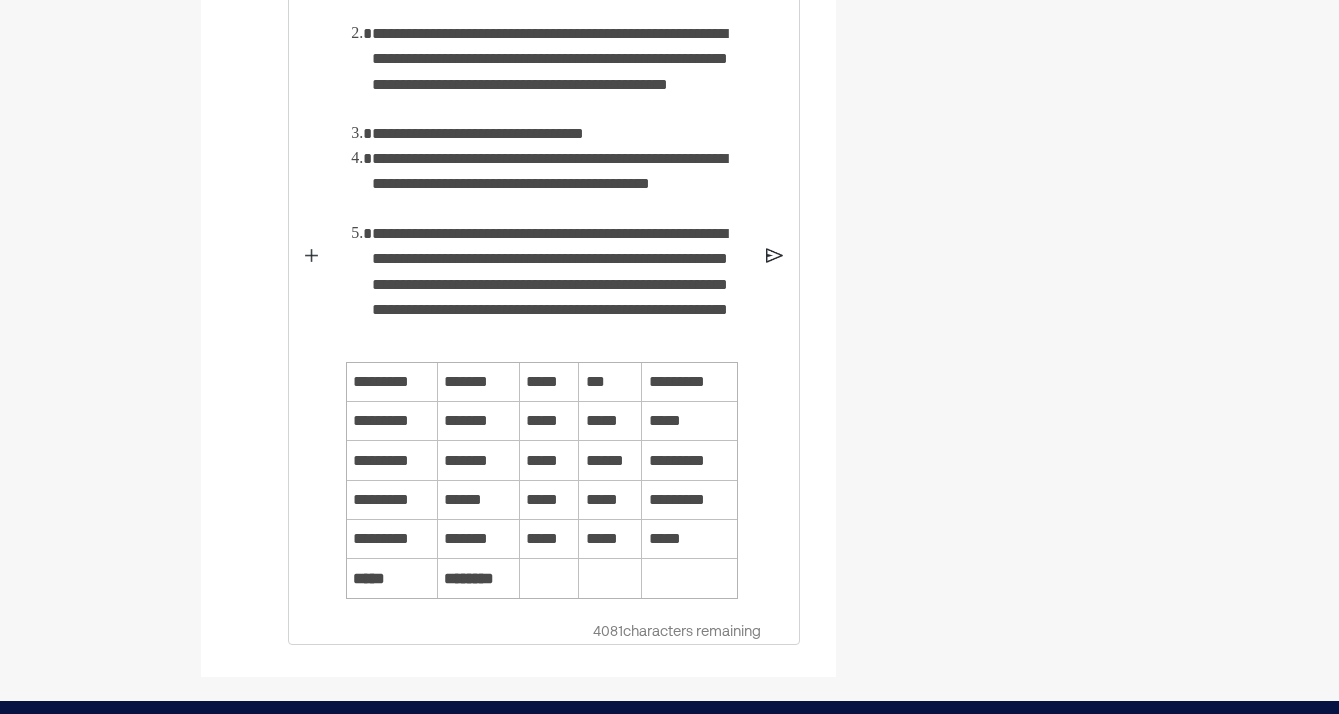 click on "**********" at bounding box center [561, 283] 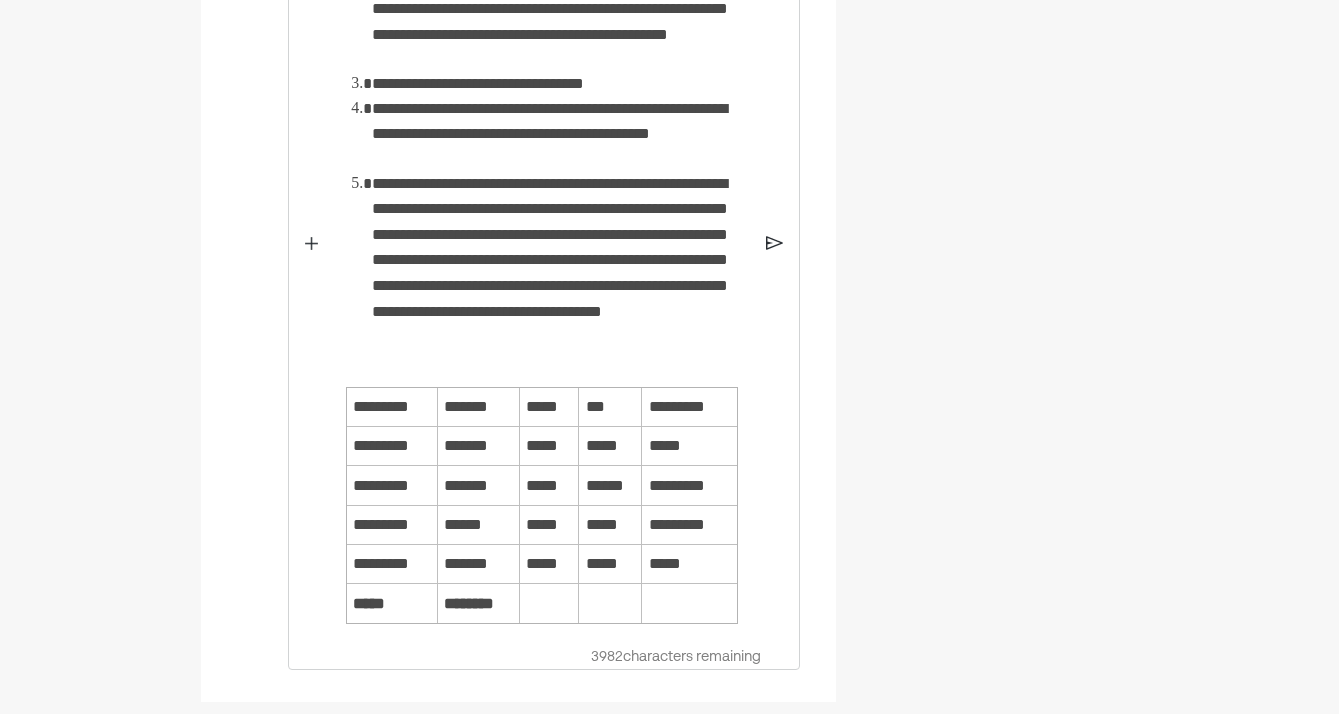 scroll, scrollTop: 1545, scrollLeft: 0, axis: vertical 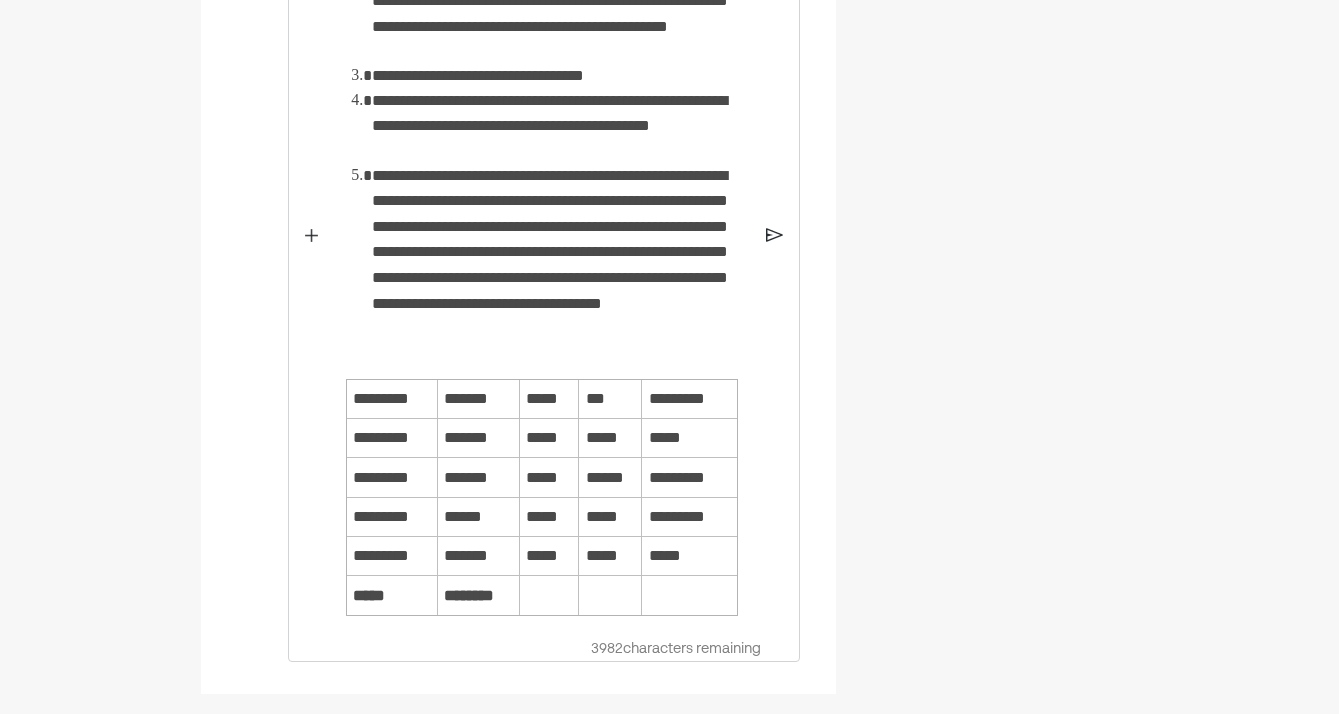 click on "**********" at bounding box center [561, 263] 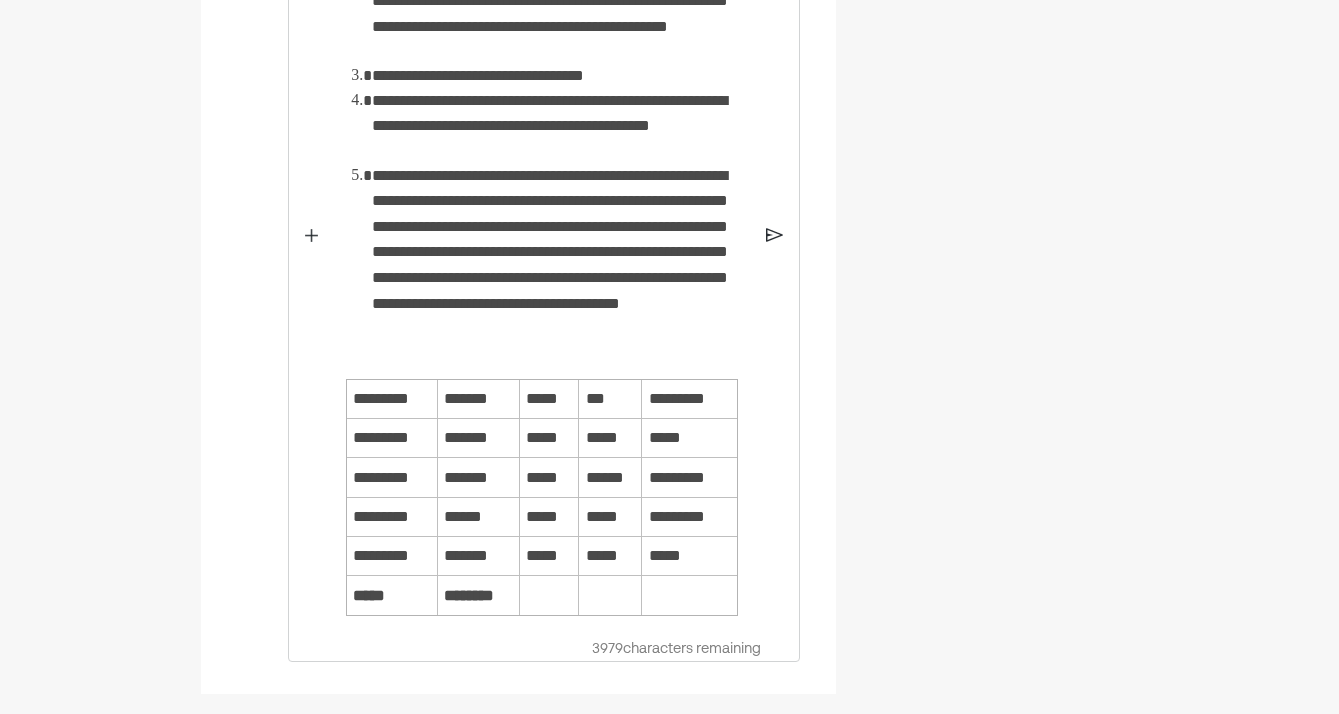 click on "**********" at bounding box center [561, 263] 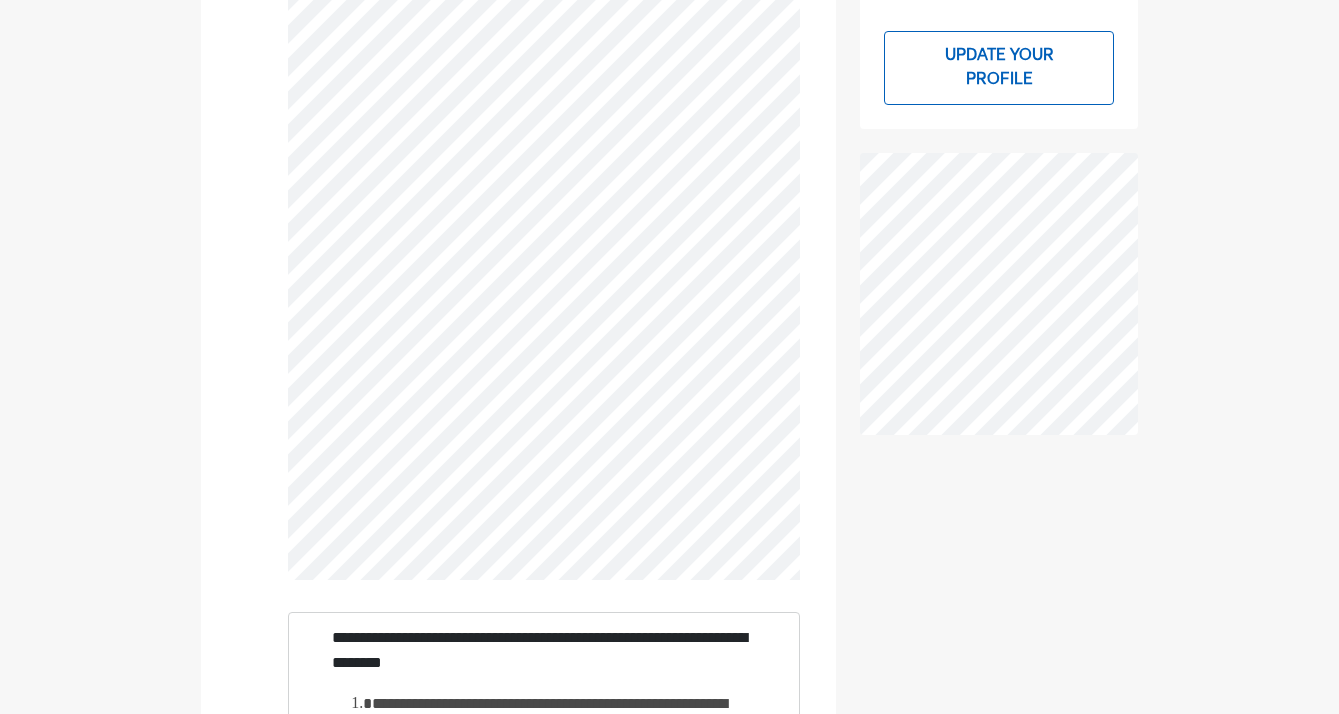 scroll, scrollTop: 738, scrollLeft: 0, axis: vertical 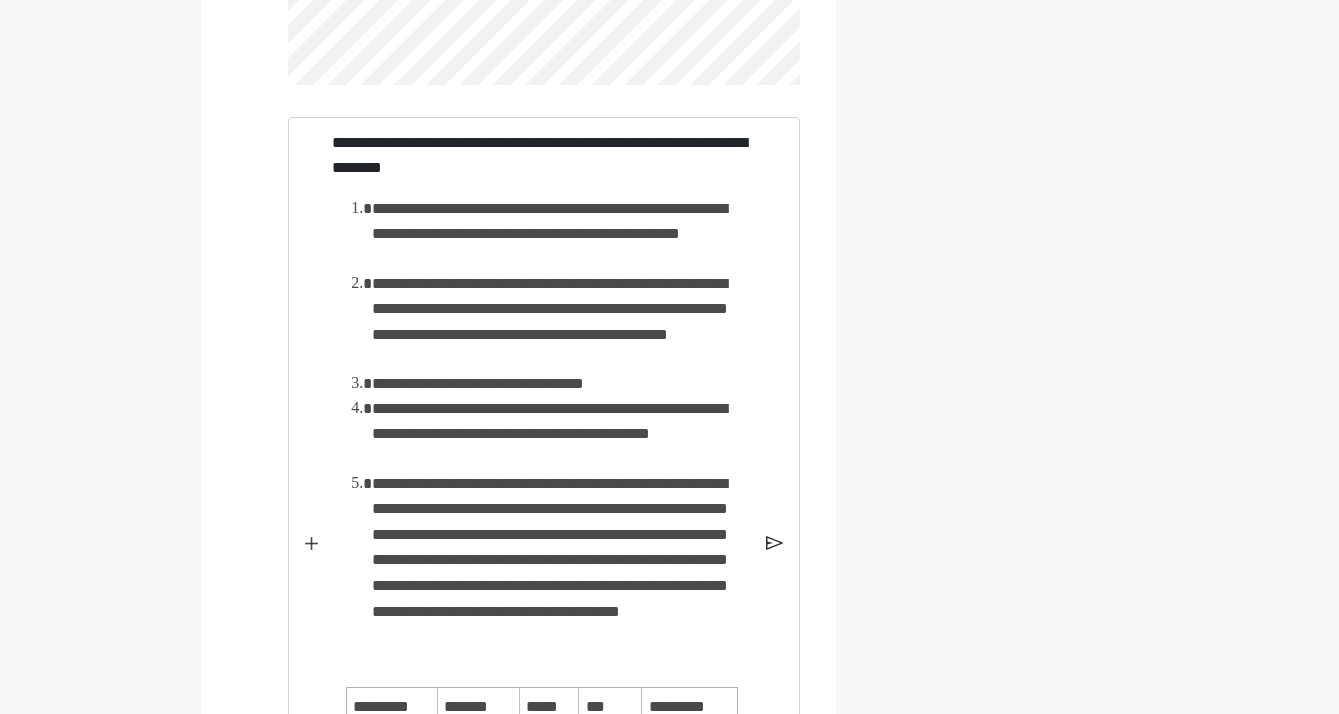 click on "**********" at bounding box center [561, 233] 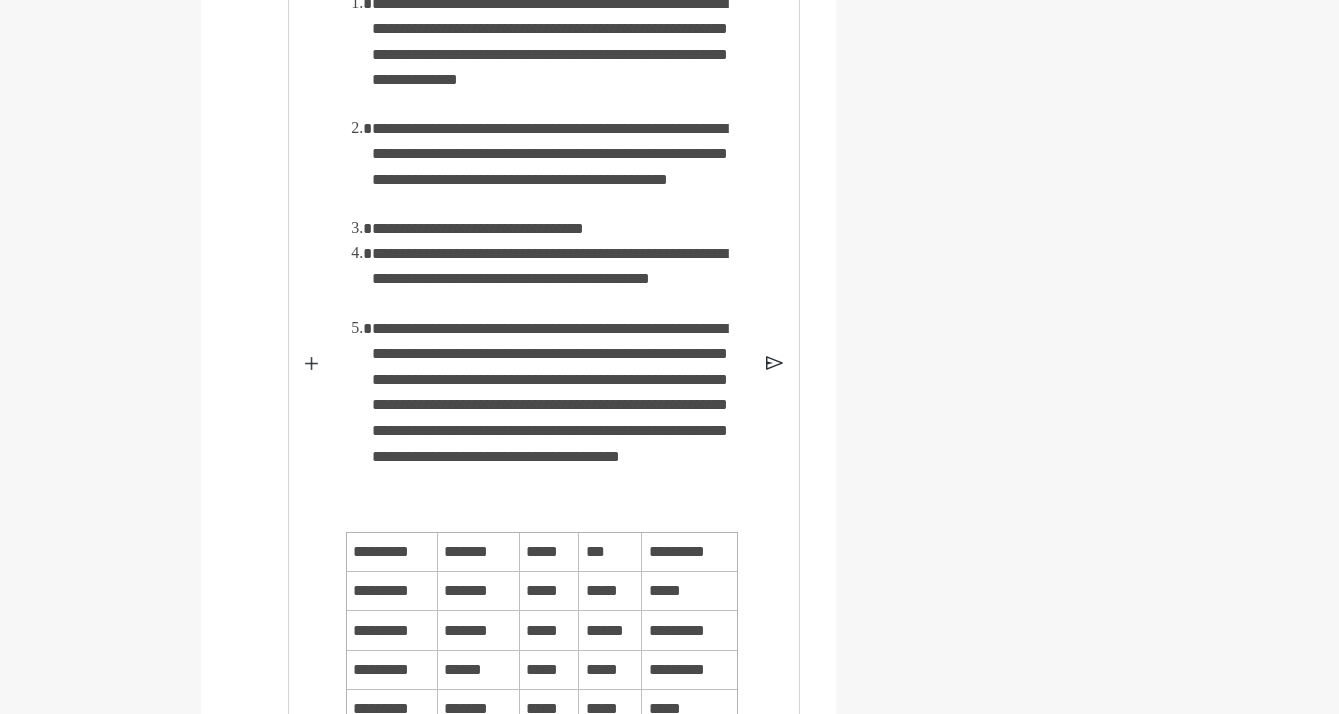 scroll, scrollTop: 1441, scrollLeft: 0, axis: vertical 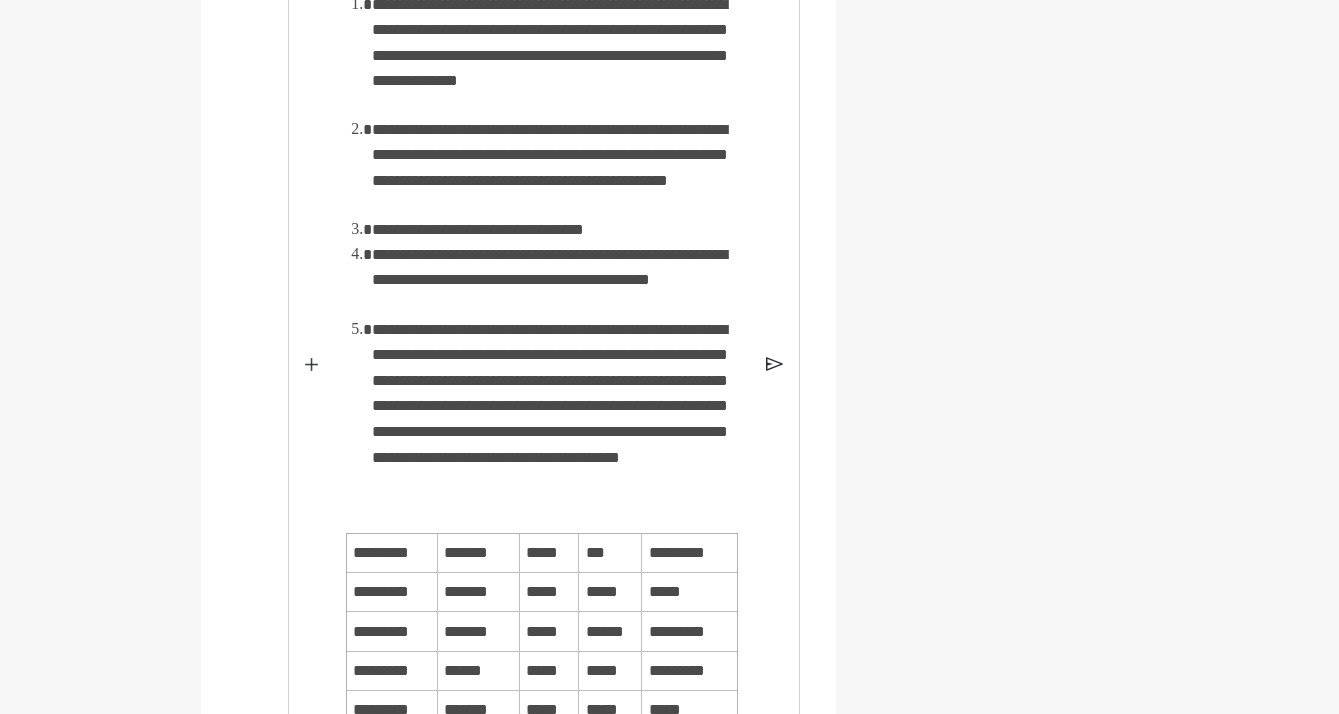click at bounding box center [774, 364] 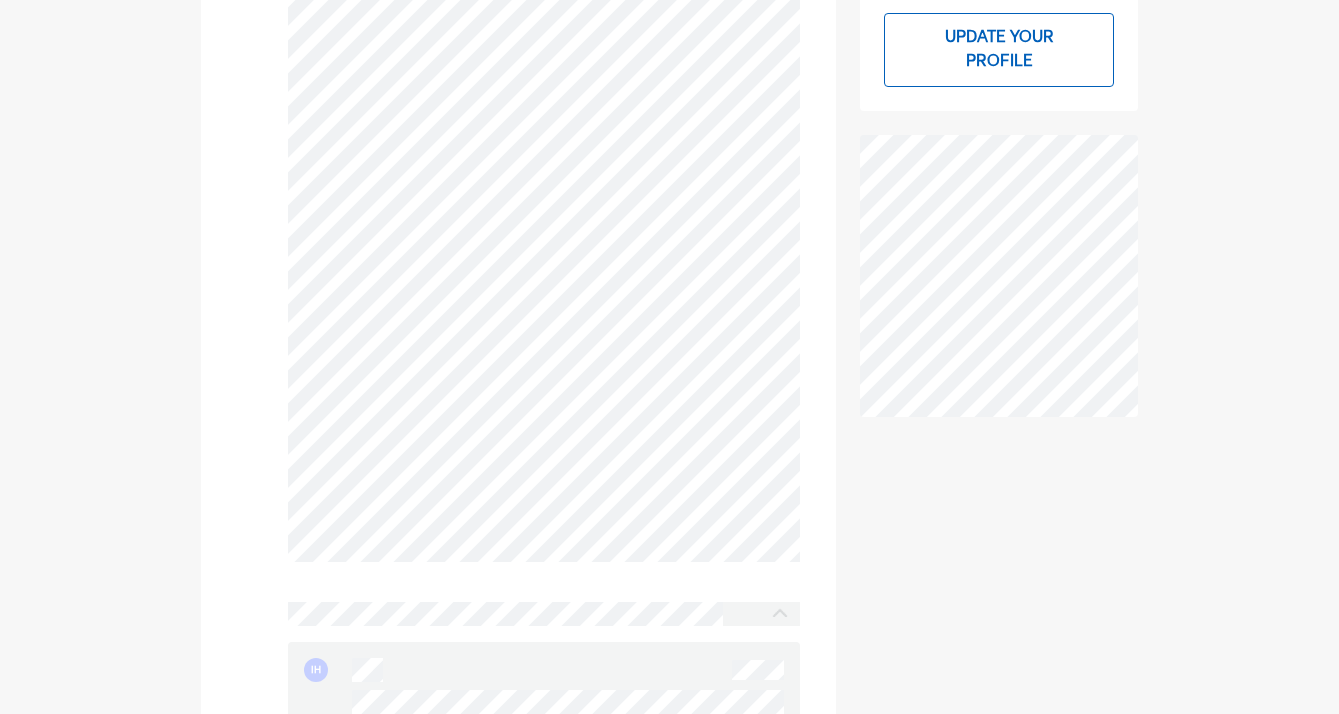 scroll, scrollTop: 784, scrollLeft: 0, axis: vertical 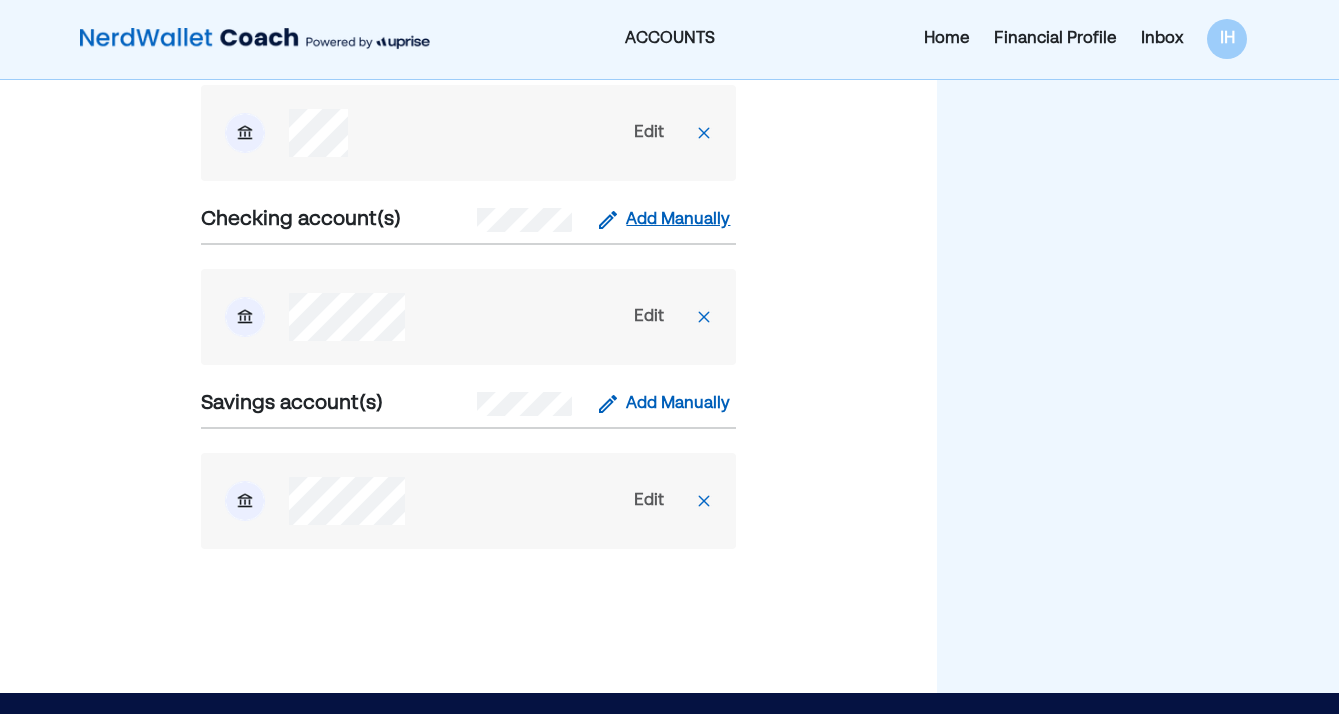 click on "Add Manually" at bounding box center (678, 220) 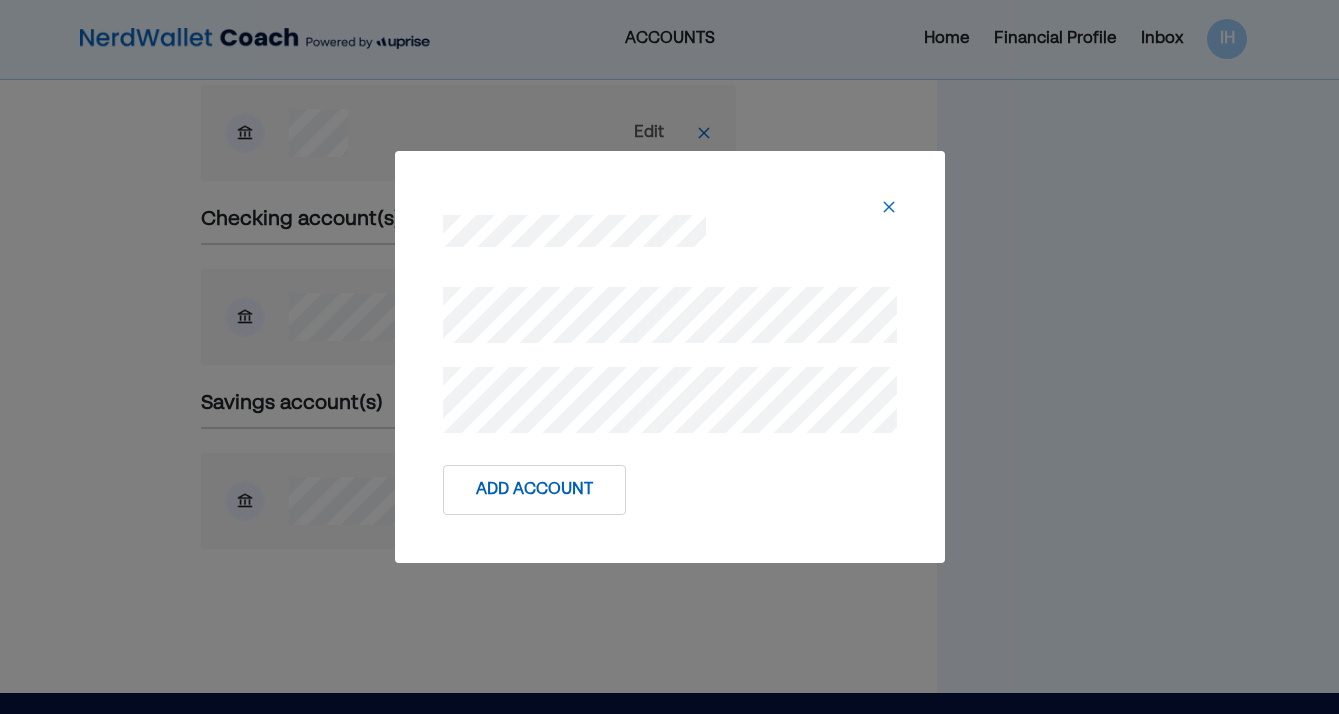 click on "Add Account" at bounding box center [534, 490] 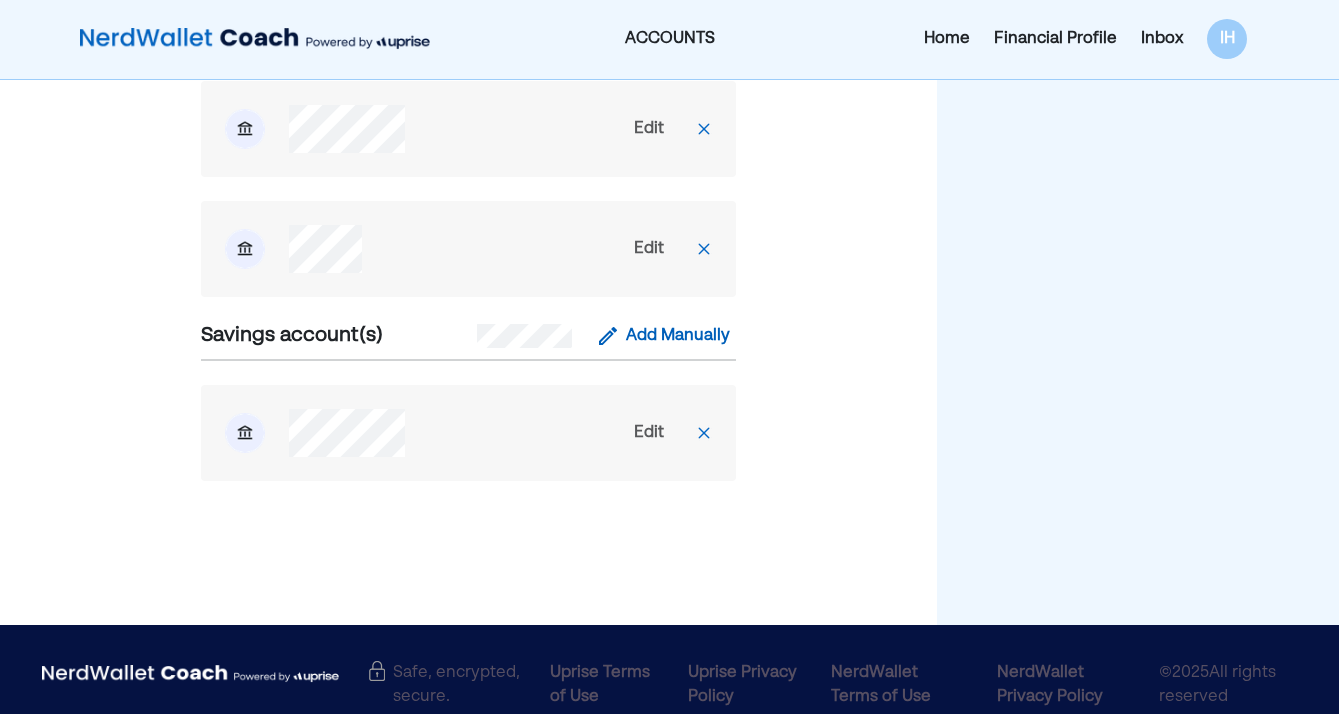 scroll, scrollTop: 1428, scrollLeft: 0, axis: vertical 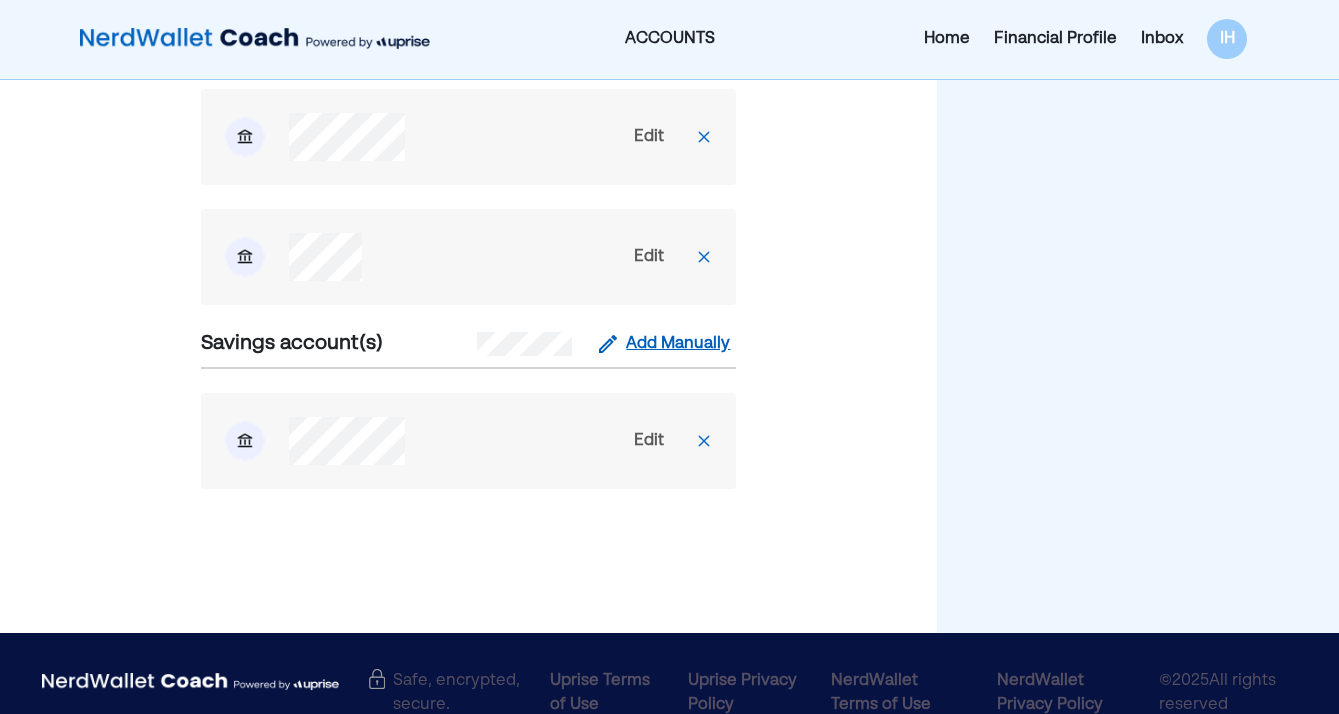 click on "Add Manually" at bounding box center (678, 344) 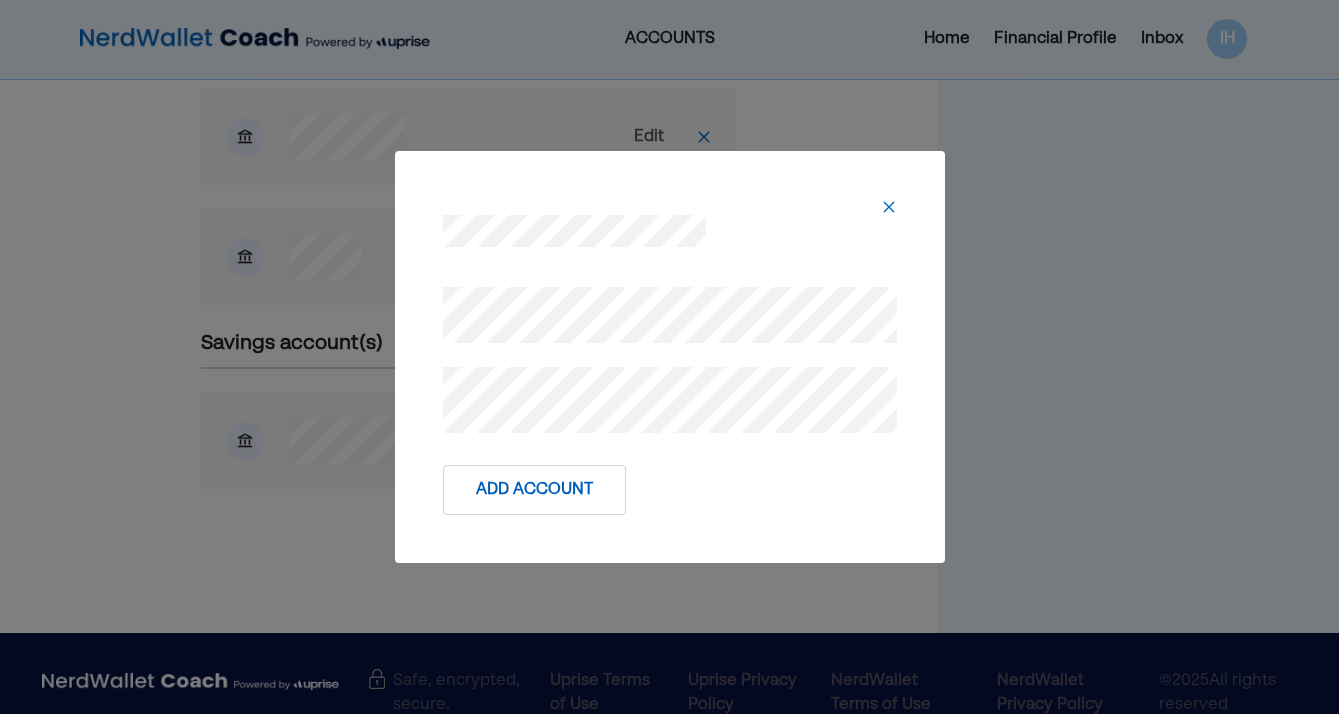 click on "Add Account" at bounding box center (534, 490) 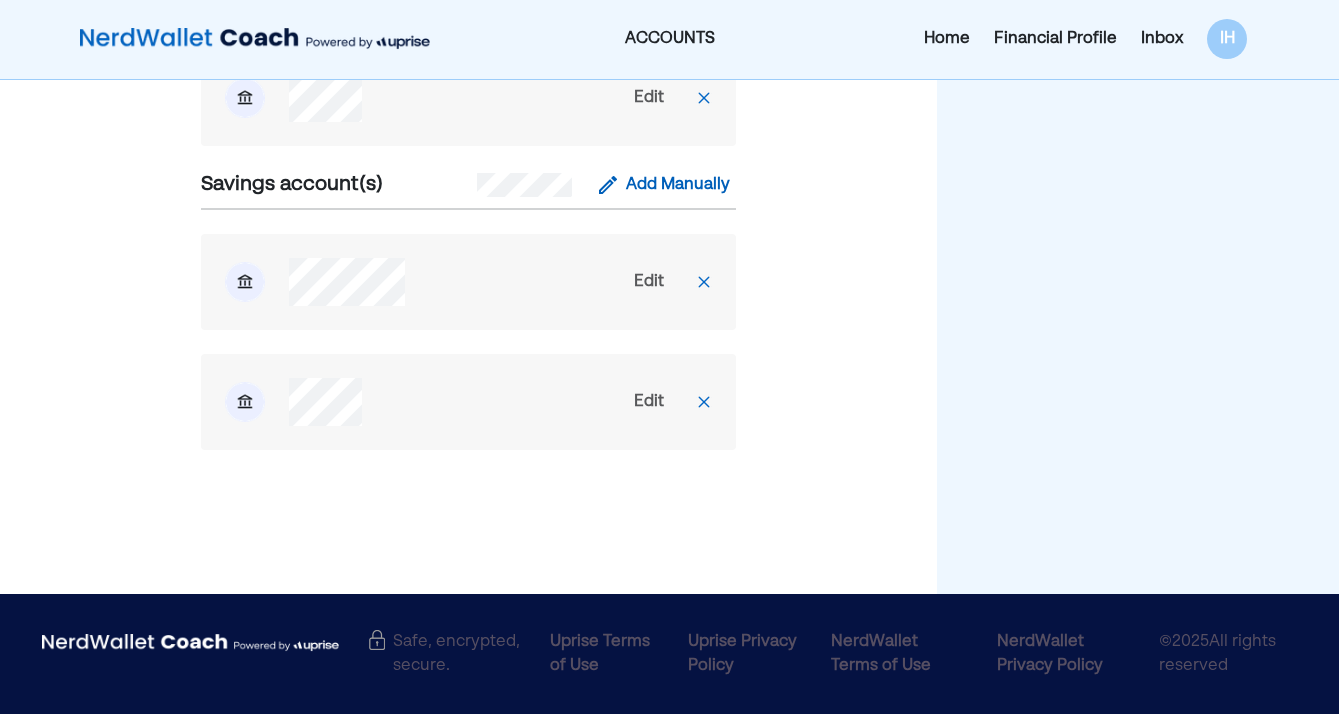 scroll, scrollTop: 1510, scrollLeft: 0, axis: vertical 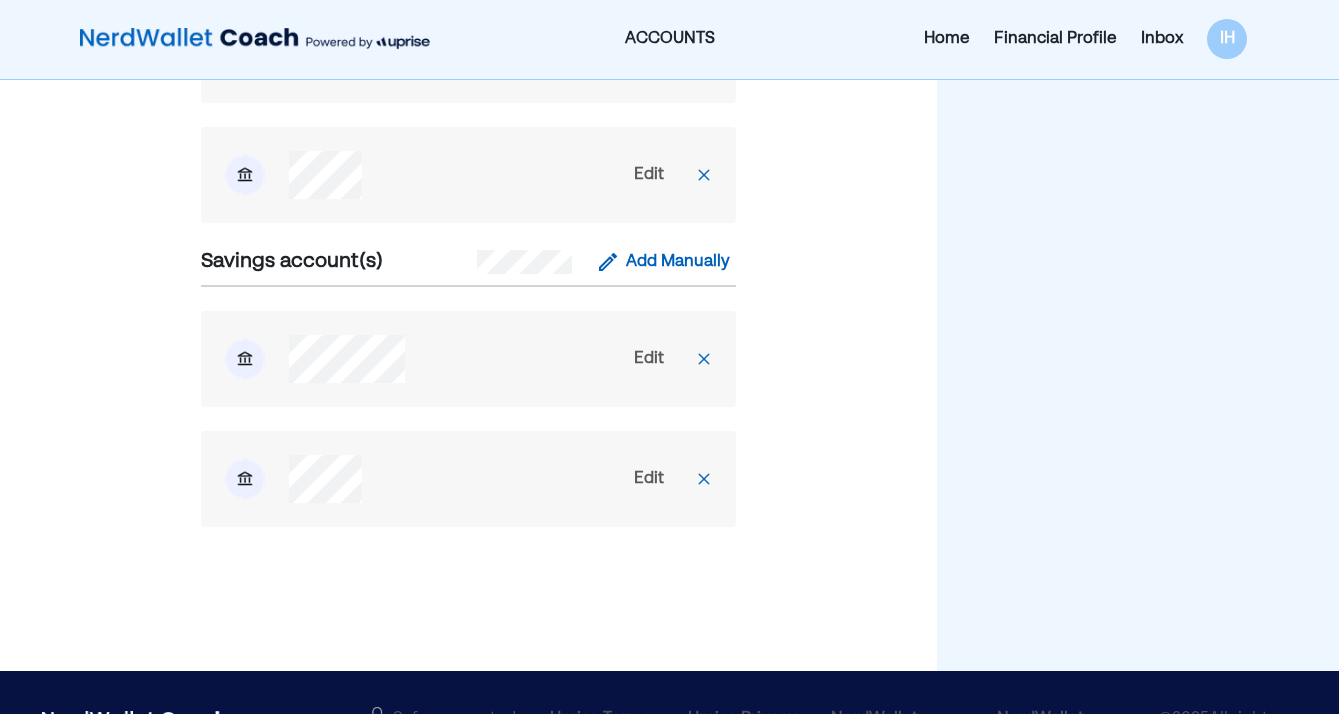 click on "Edit" at bounding box center (649, 479) 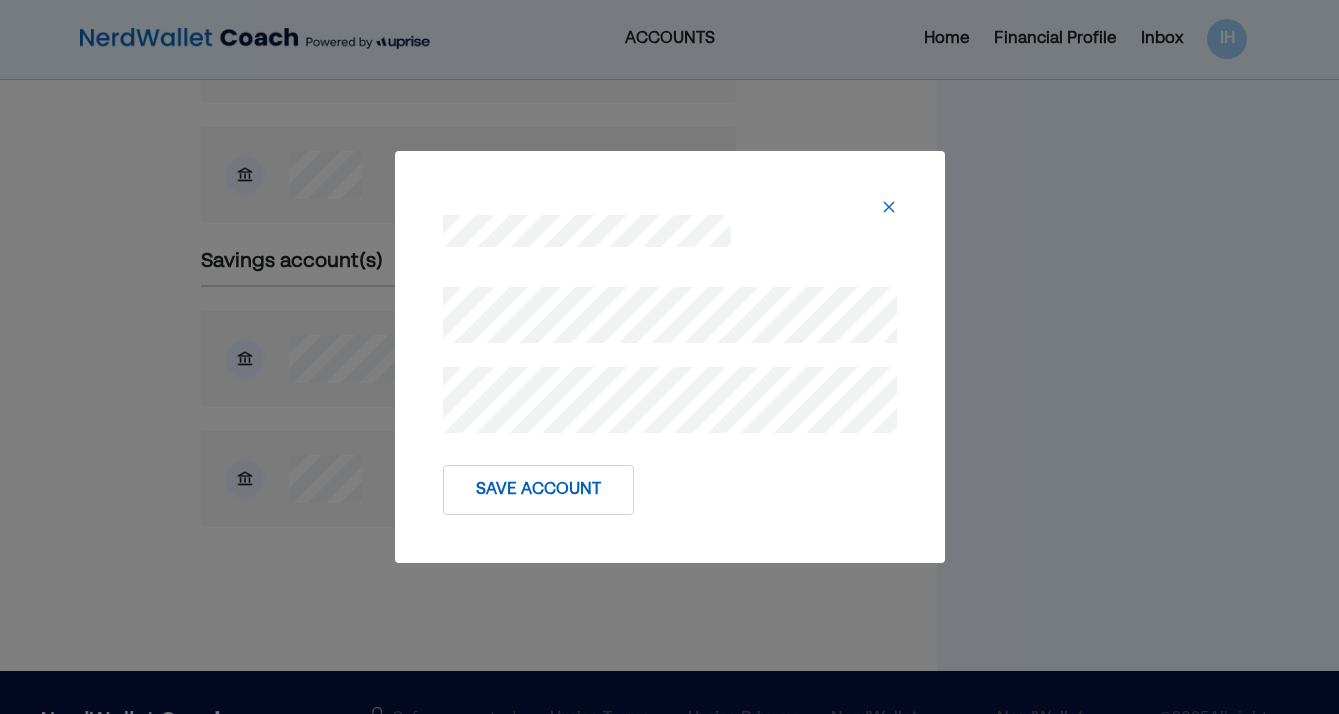 click at bounding box center (670, 215) 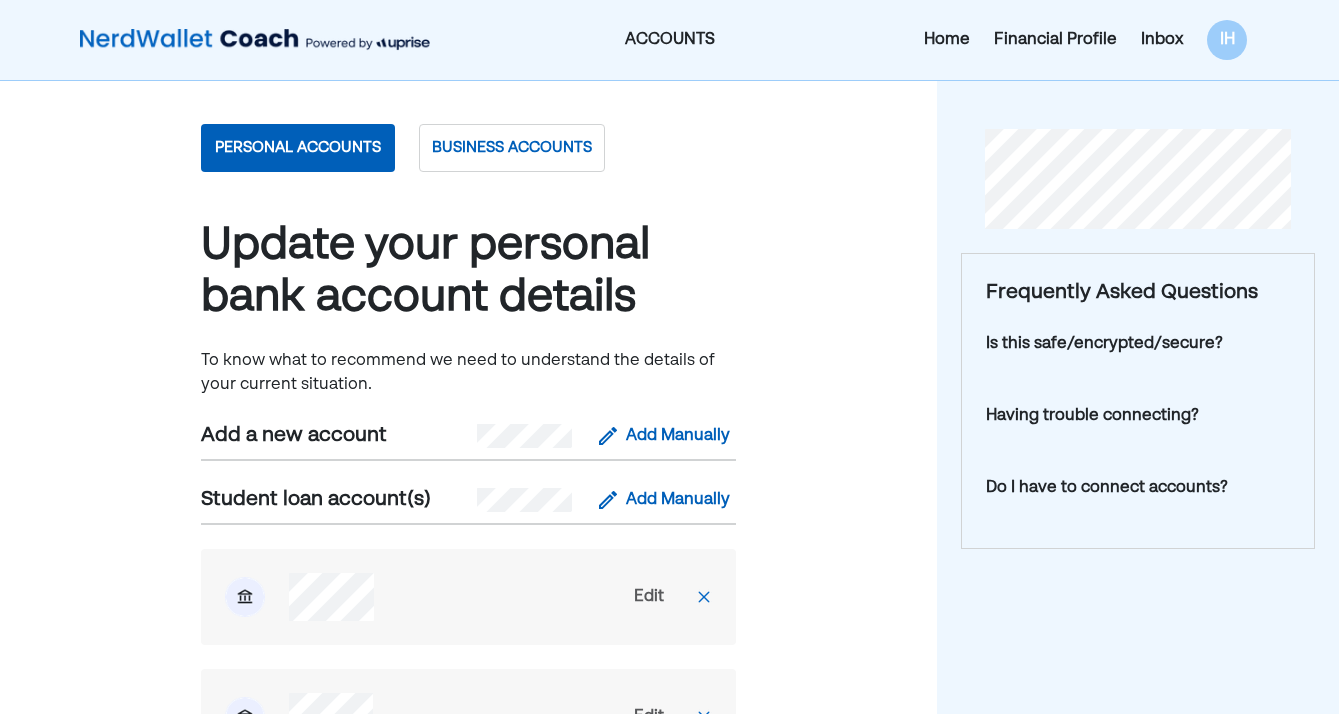 scroll, scrollTop: 0, scrollLeft: 0, axis: both 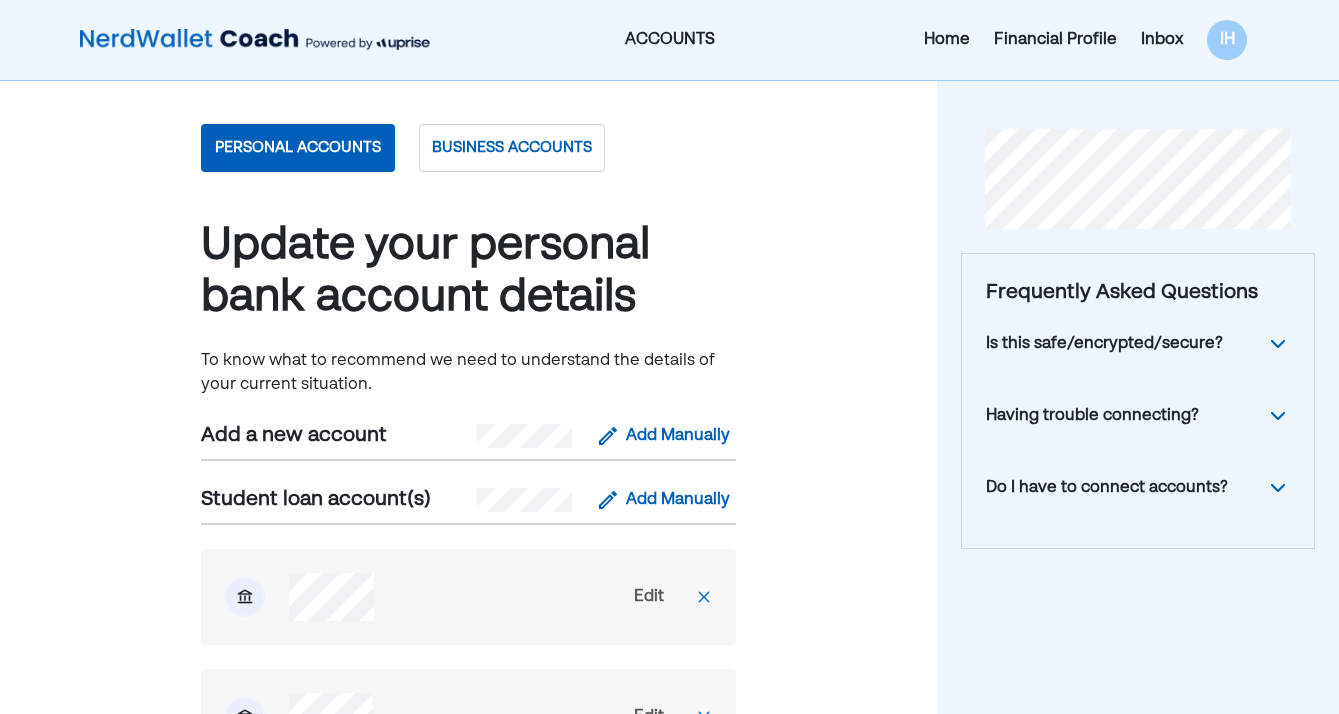 click on "Financial Profile" at bounding box center (1055, 40) 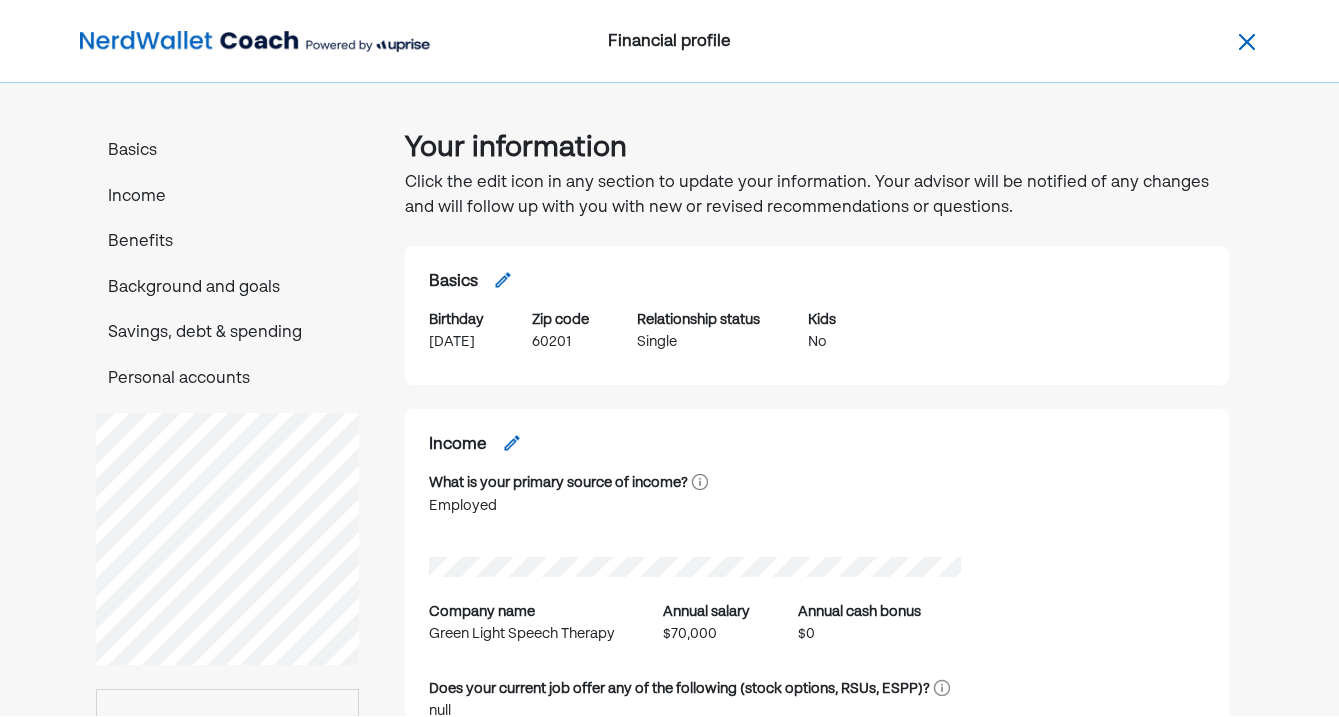 scroll, scrollTop: 0, scrollLeft: 0, axis: both 